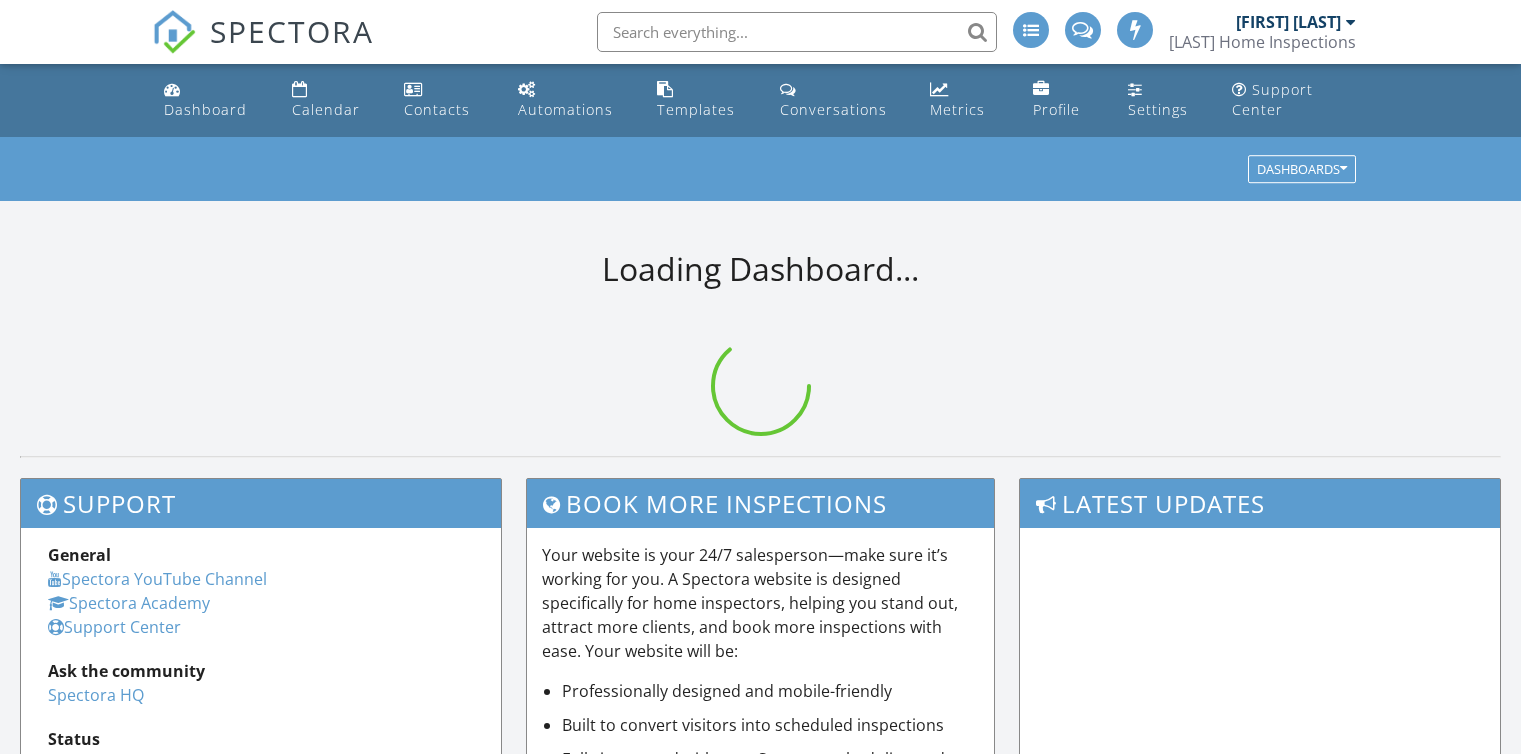 scroll, scrollTop: 0, scrollLeft: 0, axis: both 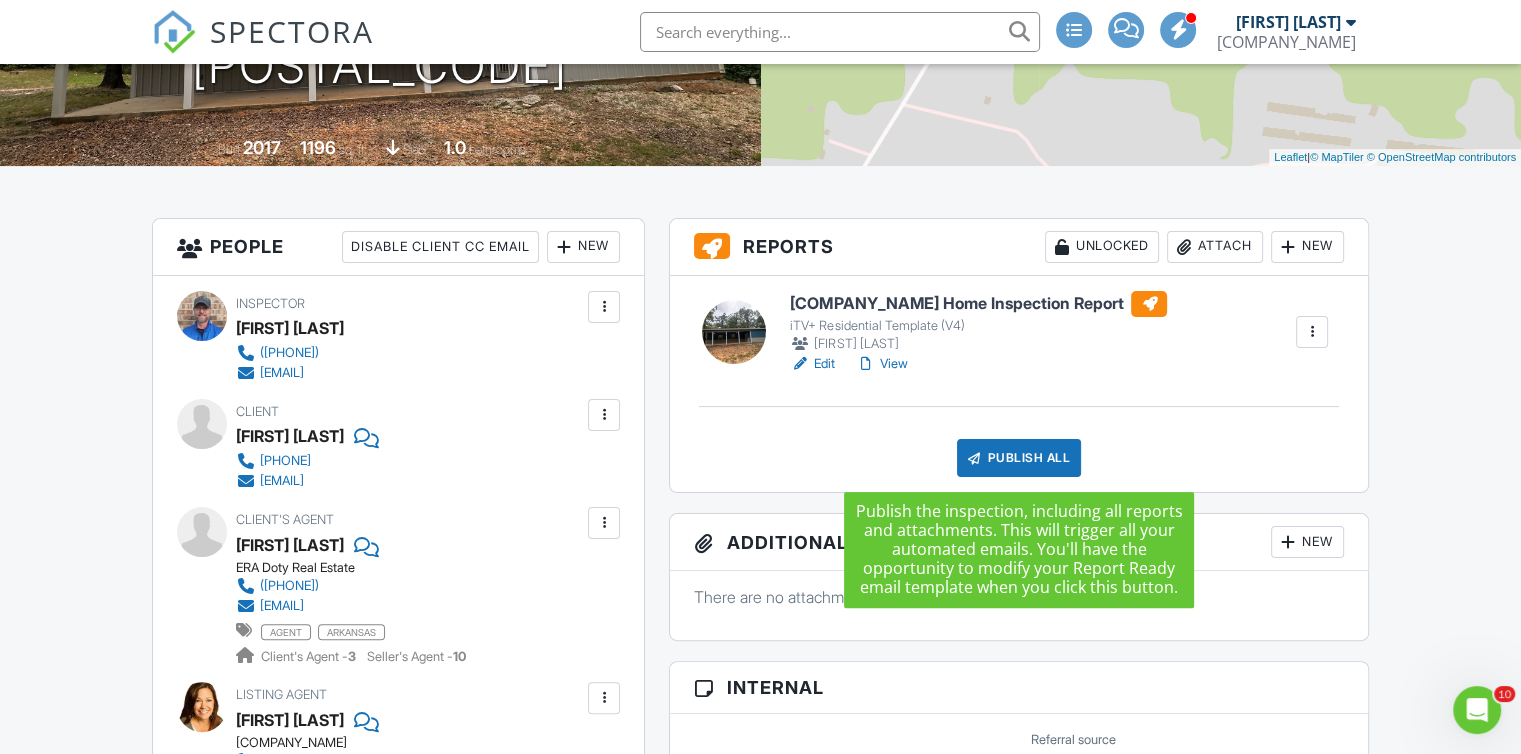 click on "Publish All" at bounding box center [1019, 458] 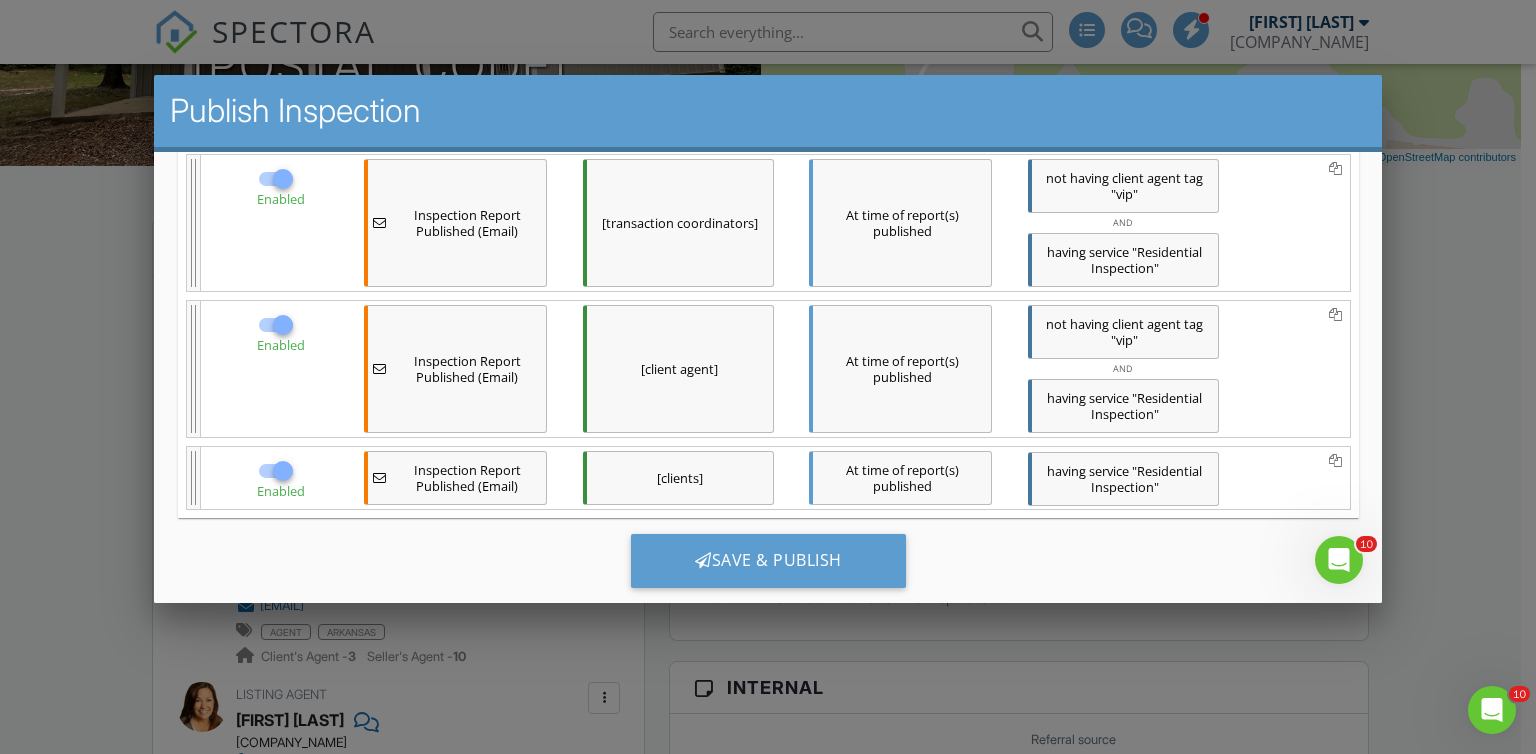 scroll, scrollTop: 642, scrollLeft: 0, axis: vertical 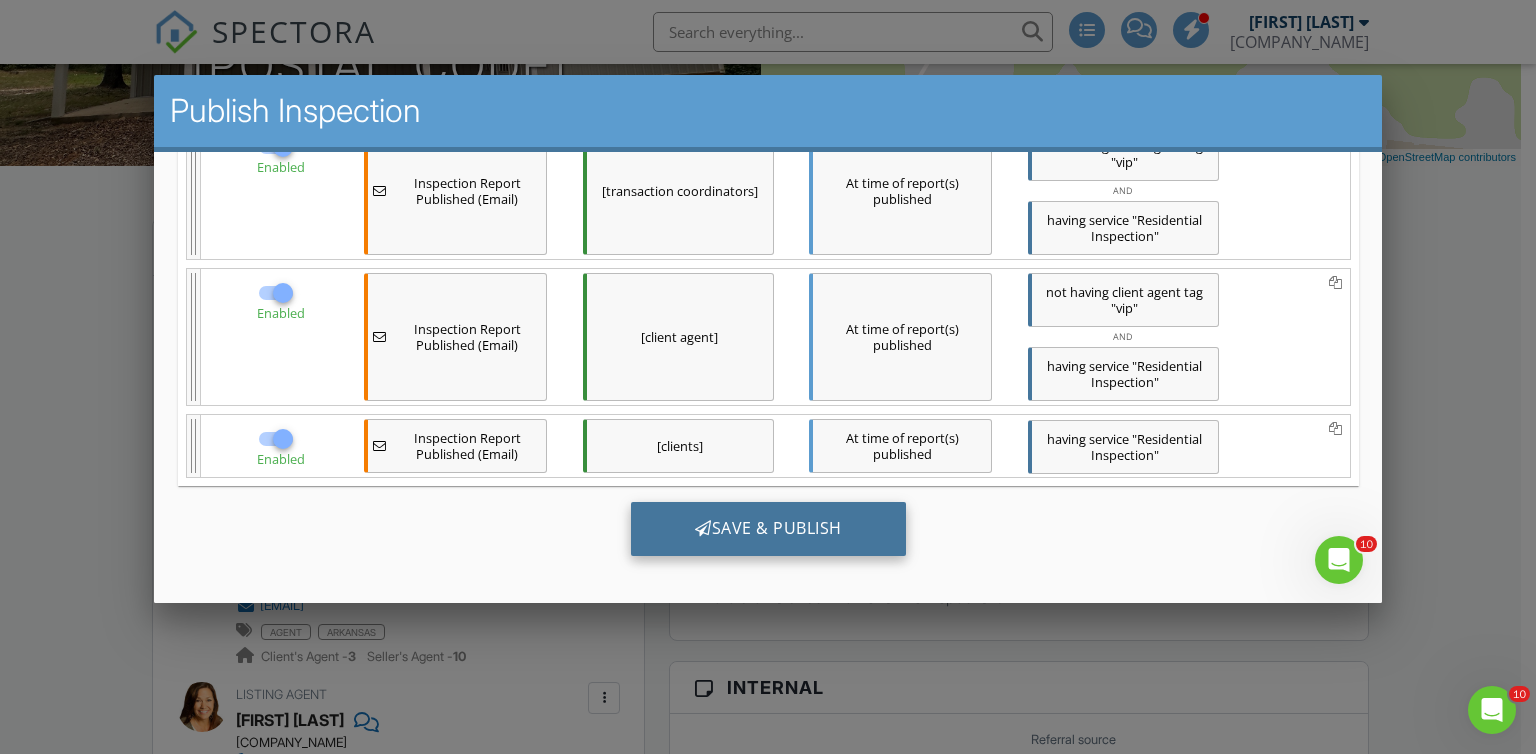 click on "Save & Publish" at bounding box center [767, 529] 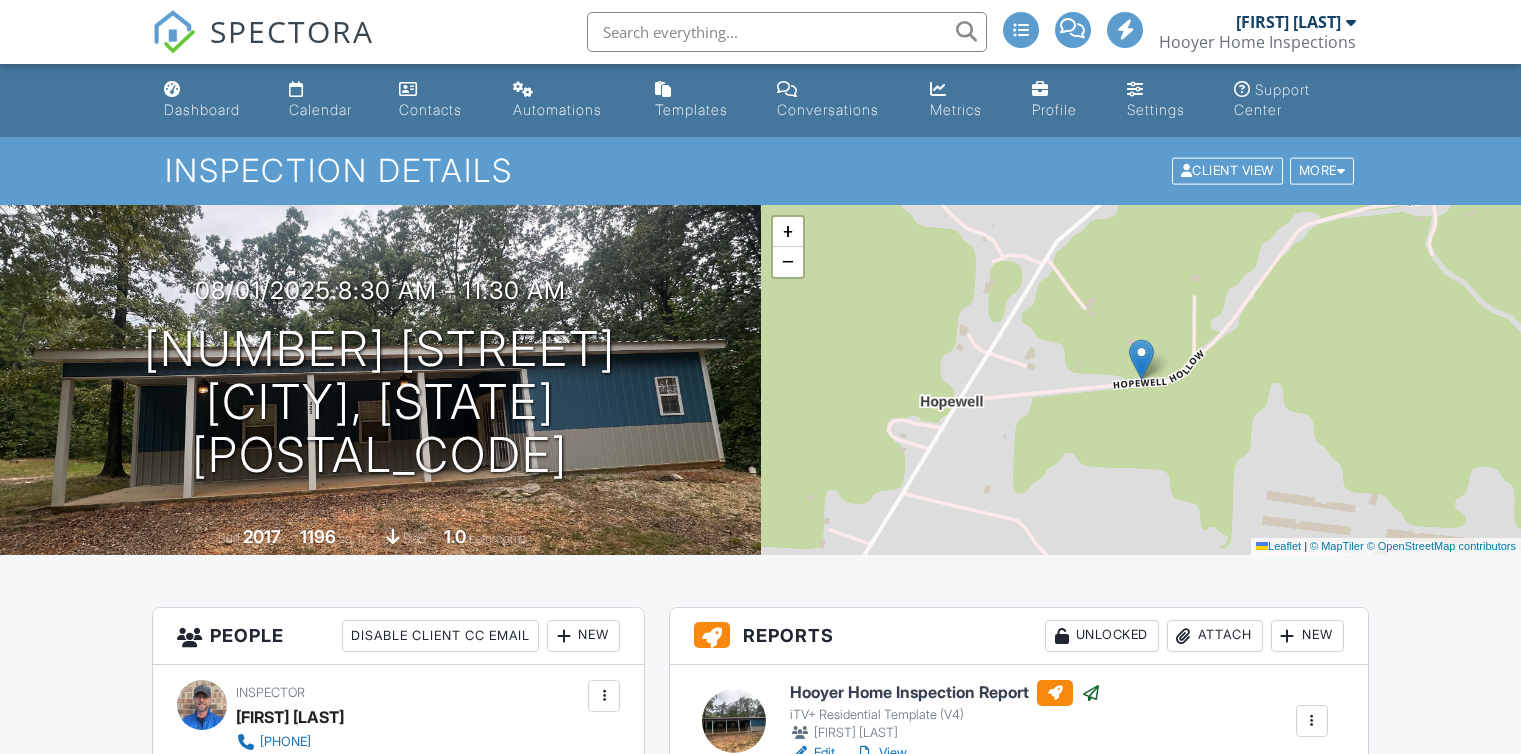 scroll, scrollTop: 0, scrollLeft: 0, axis: both 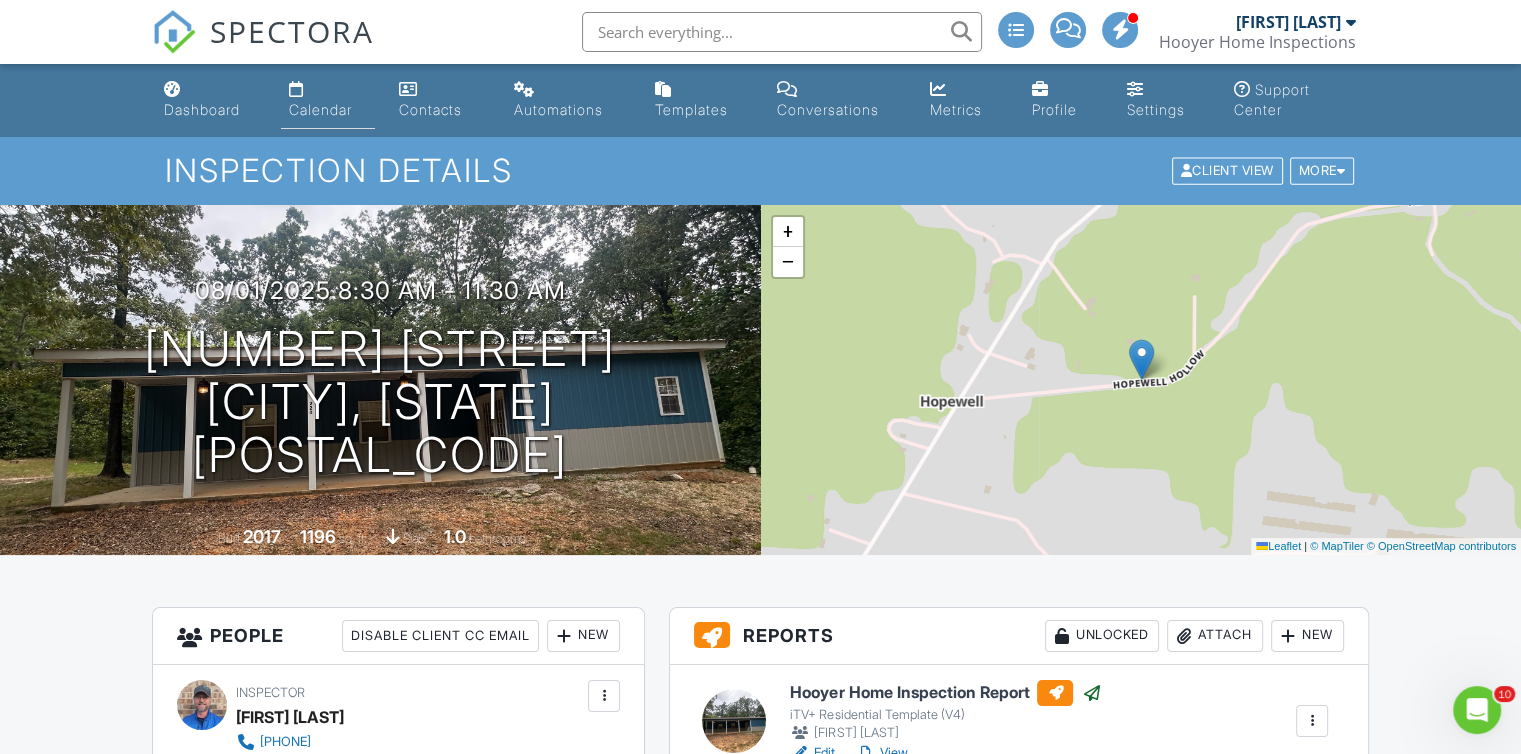 click on "Calendar" at bounding box center (320, 109) 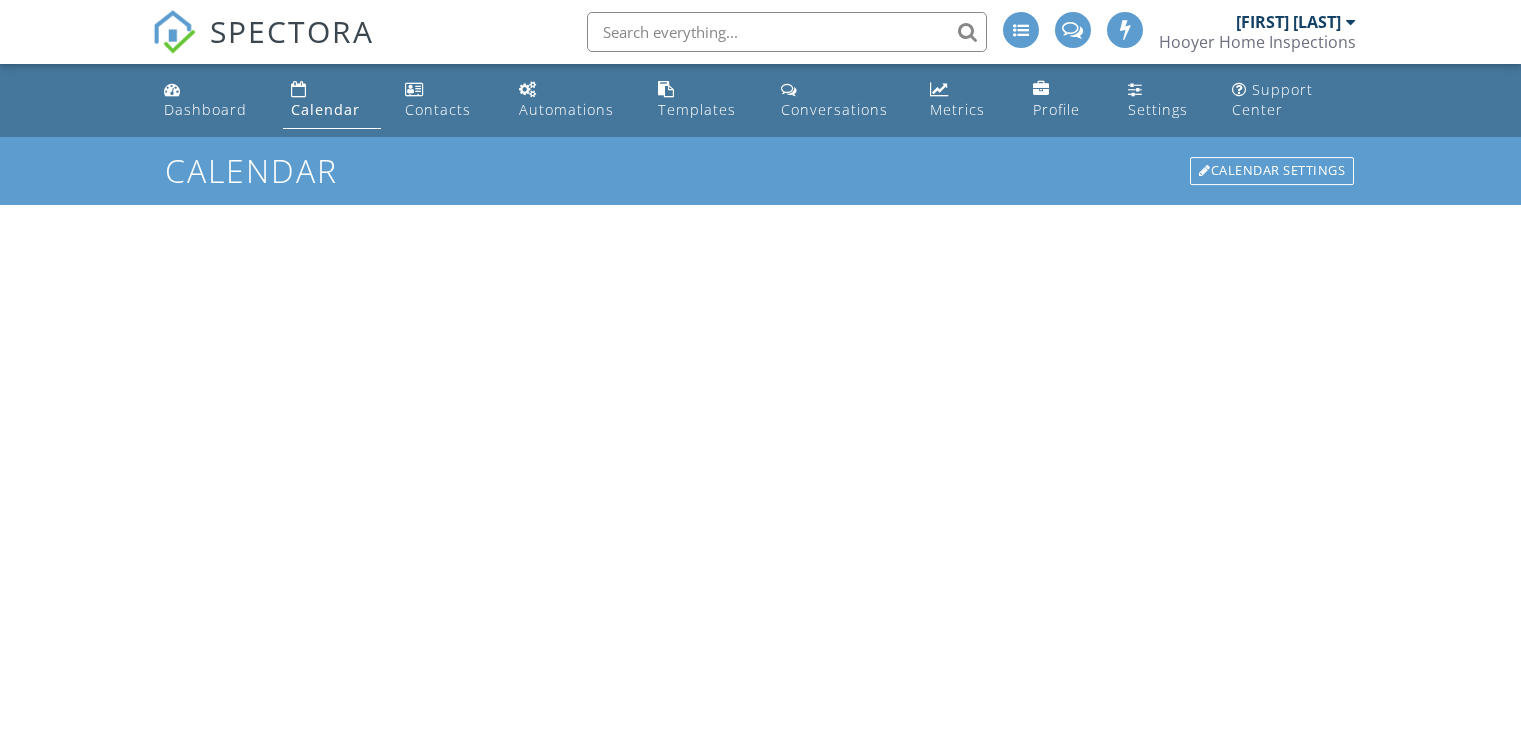 scroll, scrollTop: 0, scrollLeft: 0, axis: both 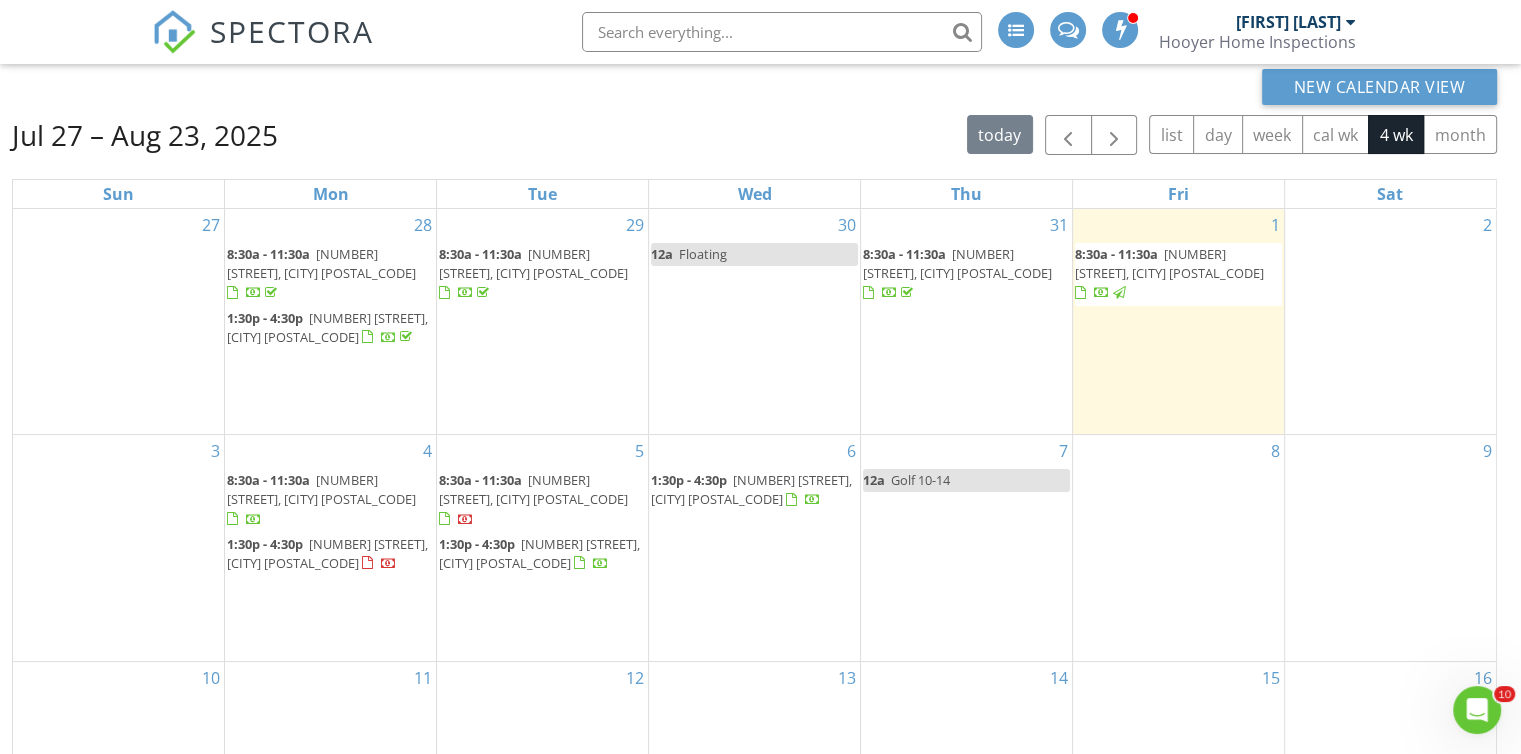 click on "[NUMBER] [STREET], [CITY] [POSTAL_CODE]" at bounding box center (754, 547) 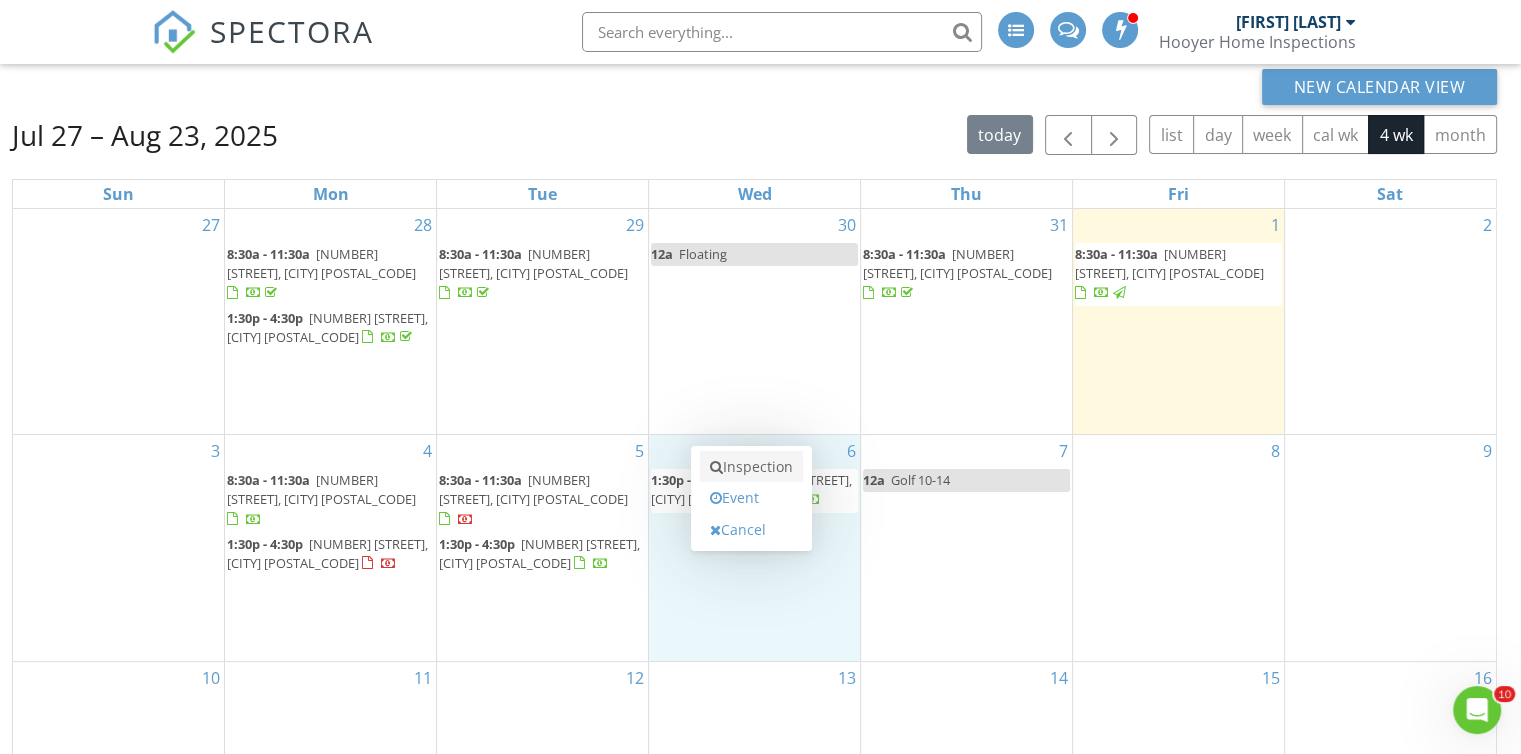 click on "Inspection" at bounding box center (751, 467) 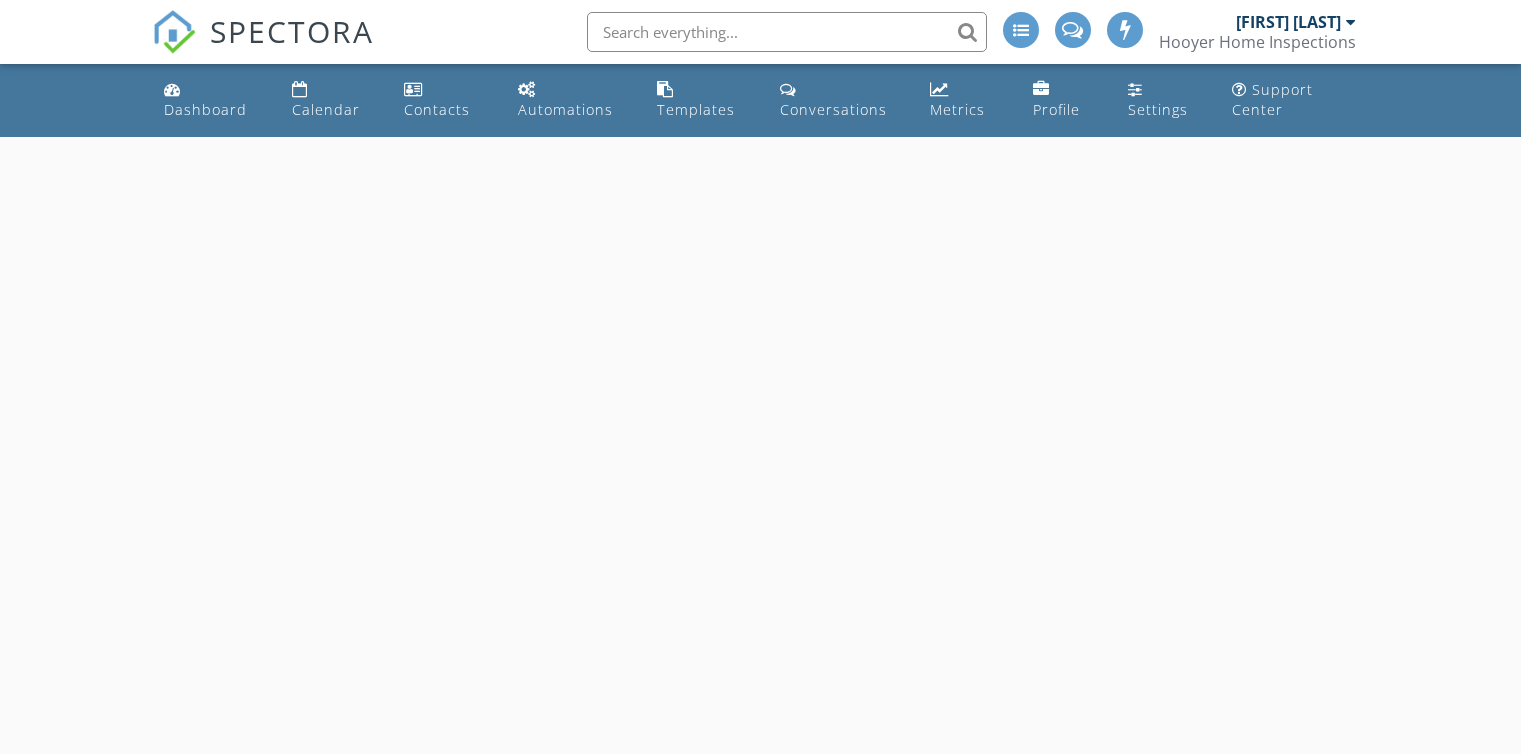 scroll, scrollTop: 0, scrollLeft: 0, axis: both 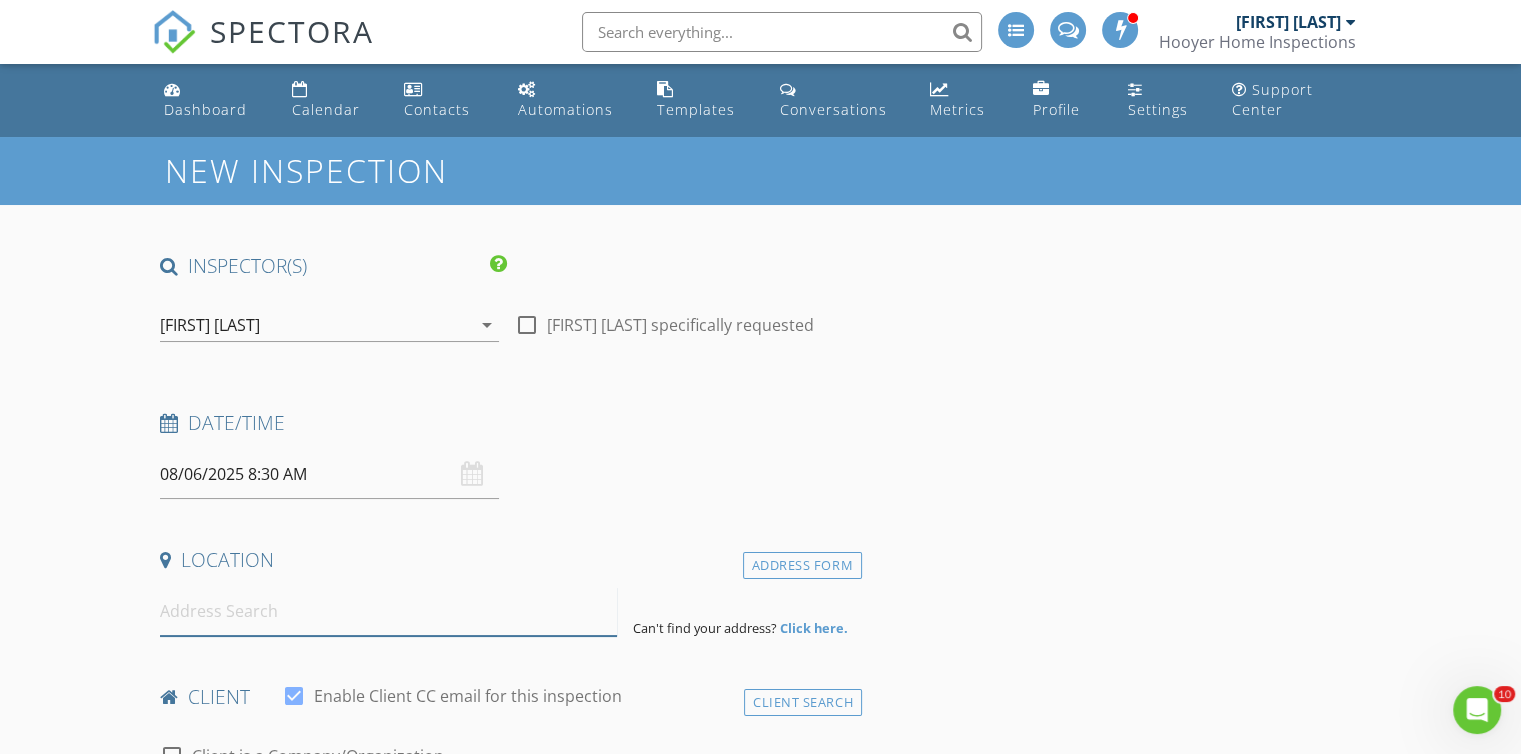 click at bounding box center [388, 611] 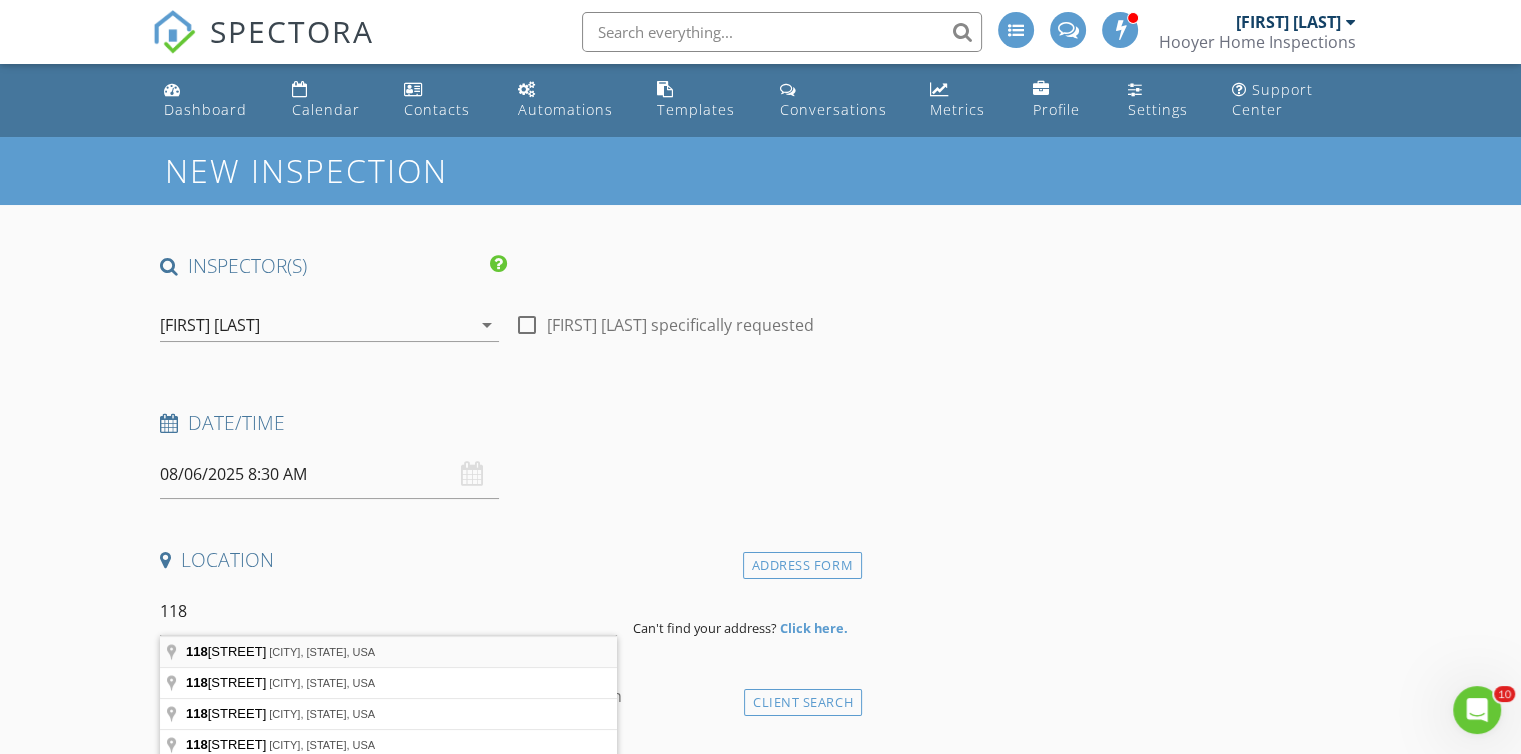 type on "118 Overhill Road, Mountain Home, AR, USA" 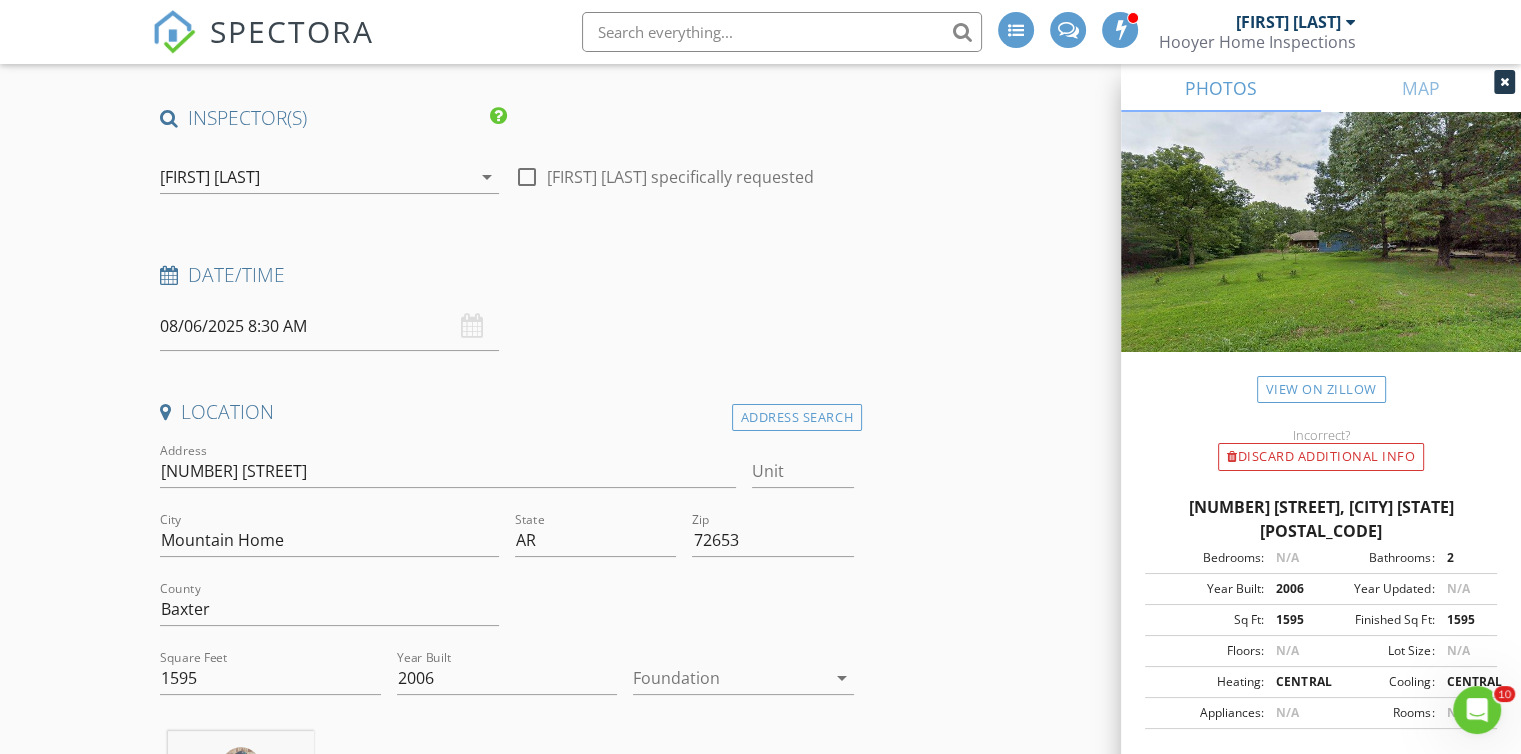 scroll, scrollTop: 186, scrollLeft: 0, axis: vertical 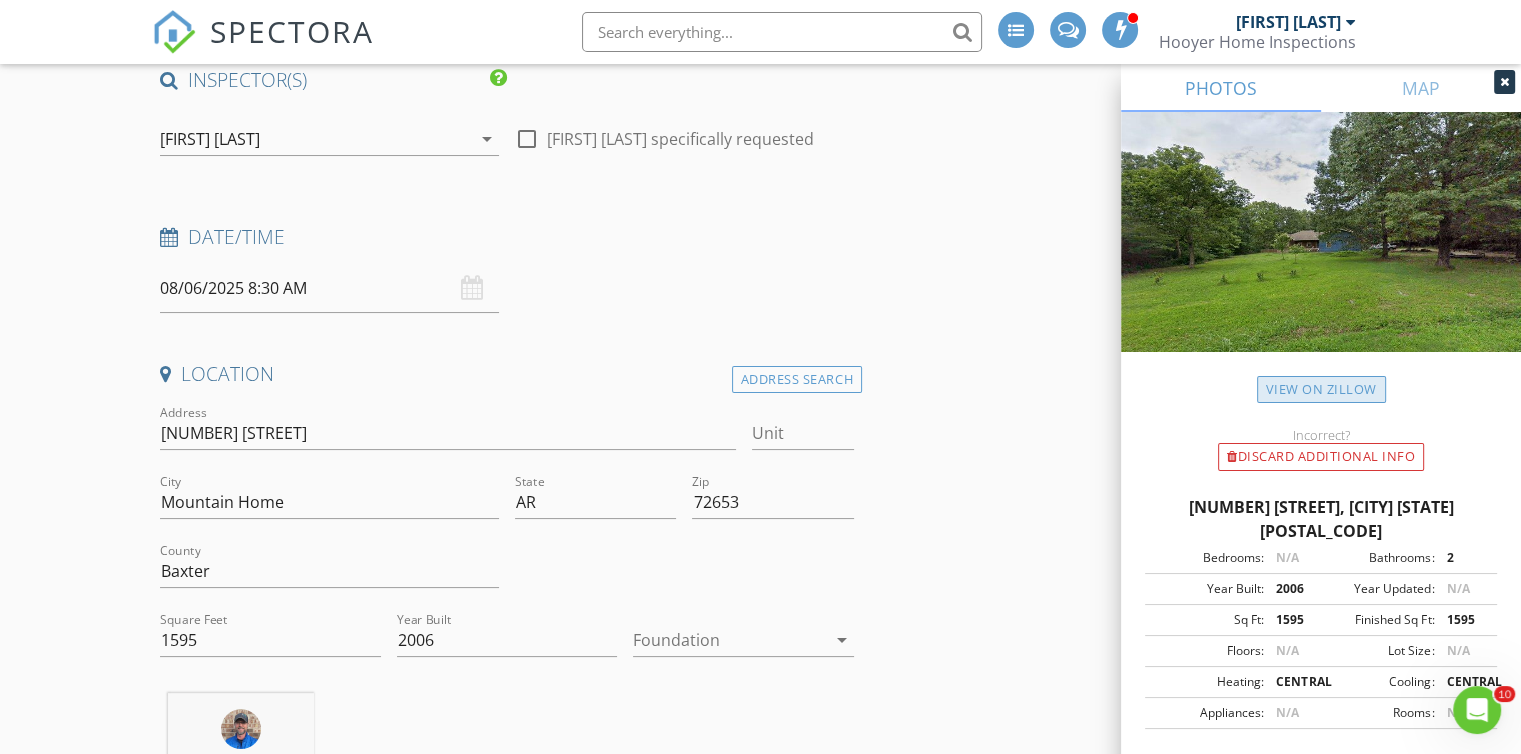 click on "View on Zillow" at bounding box center [1321, 389] 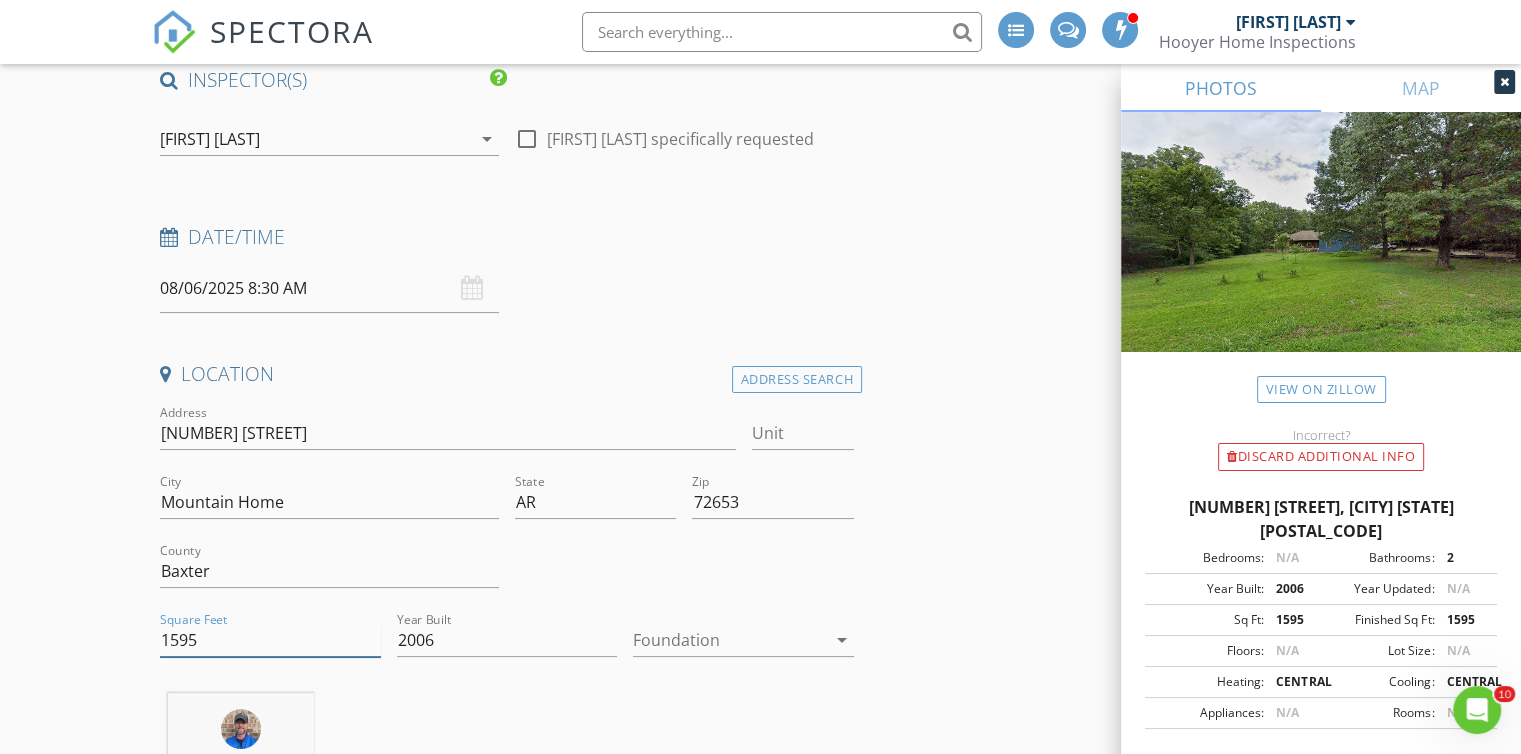 click on "1595" at bounding box center [270, 640] 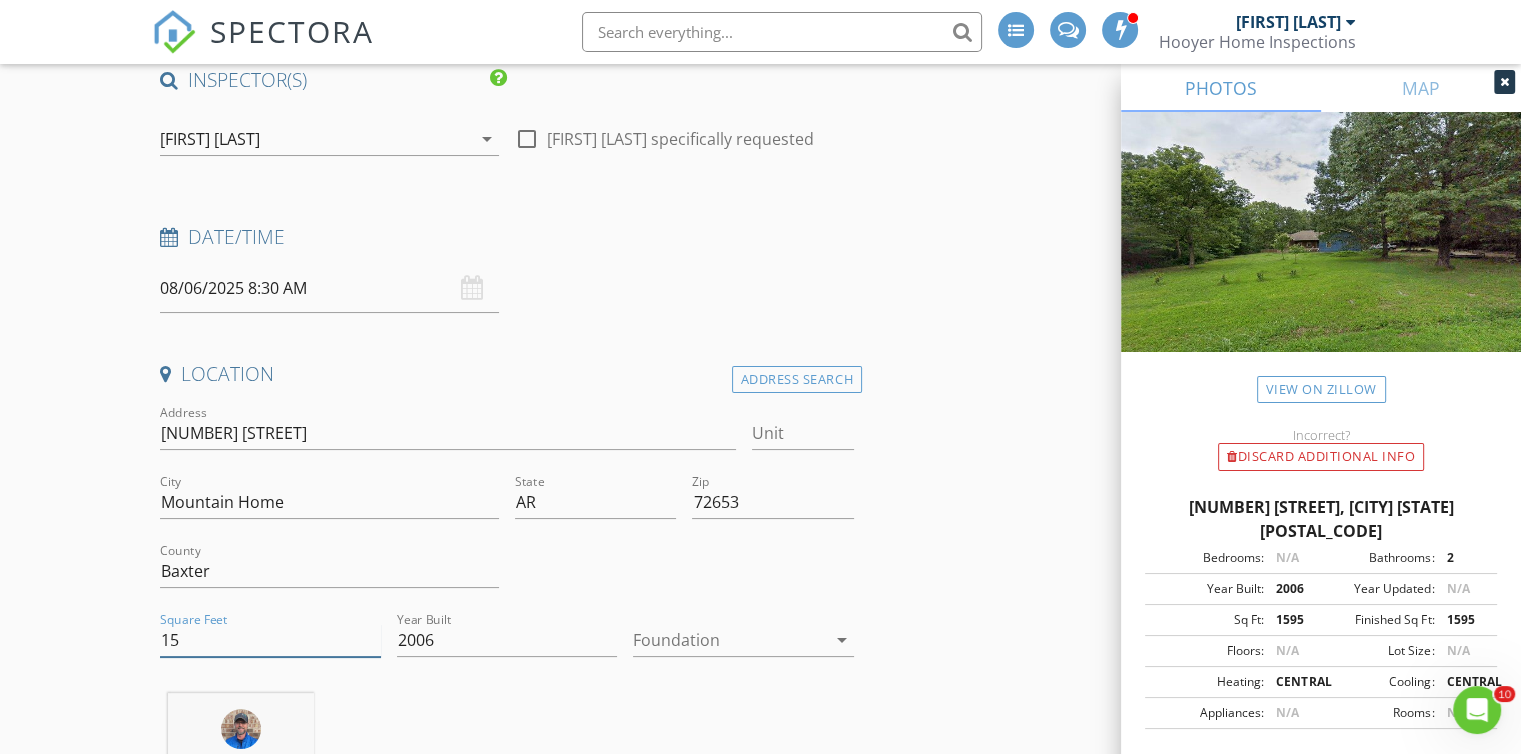 type on "1" 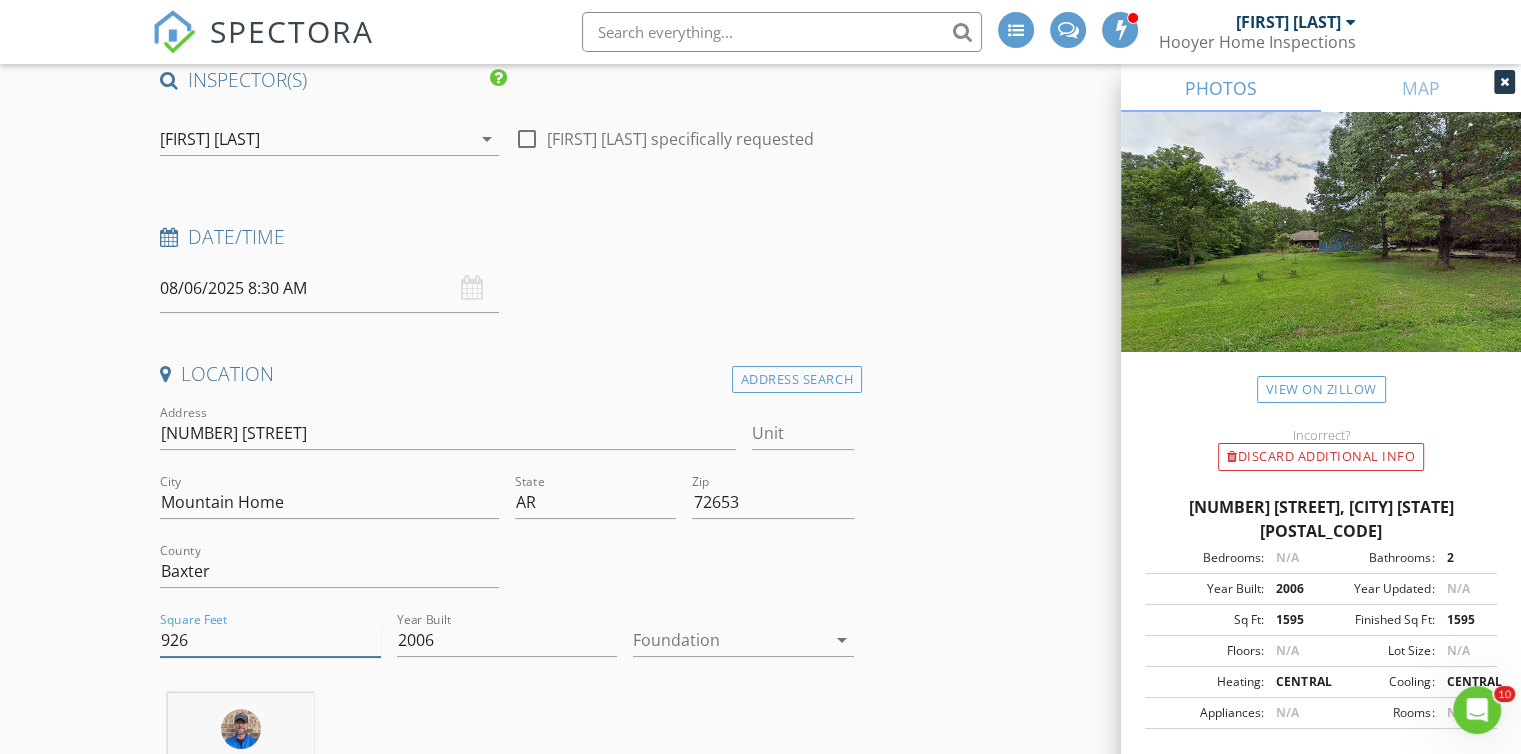 drag, startPoint x: 212, startPoint y: 638, endPoint x: 158, endPoint y: 645, distance: 54.451813 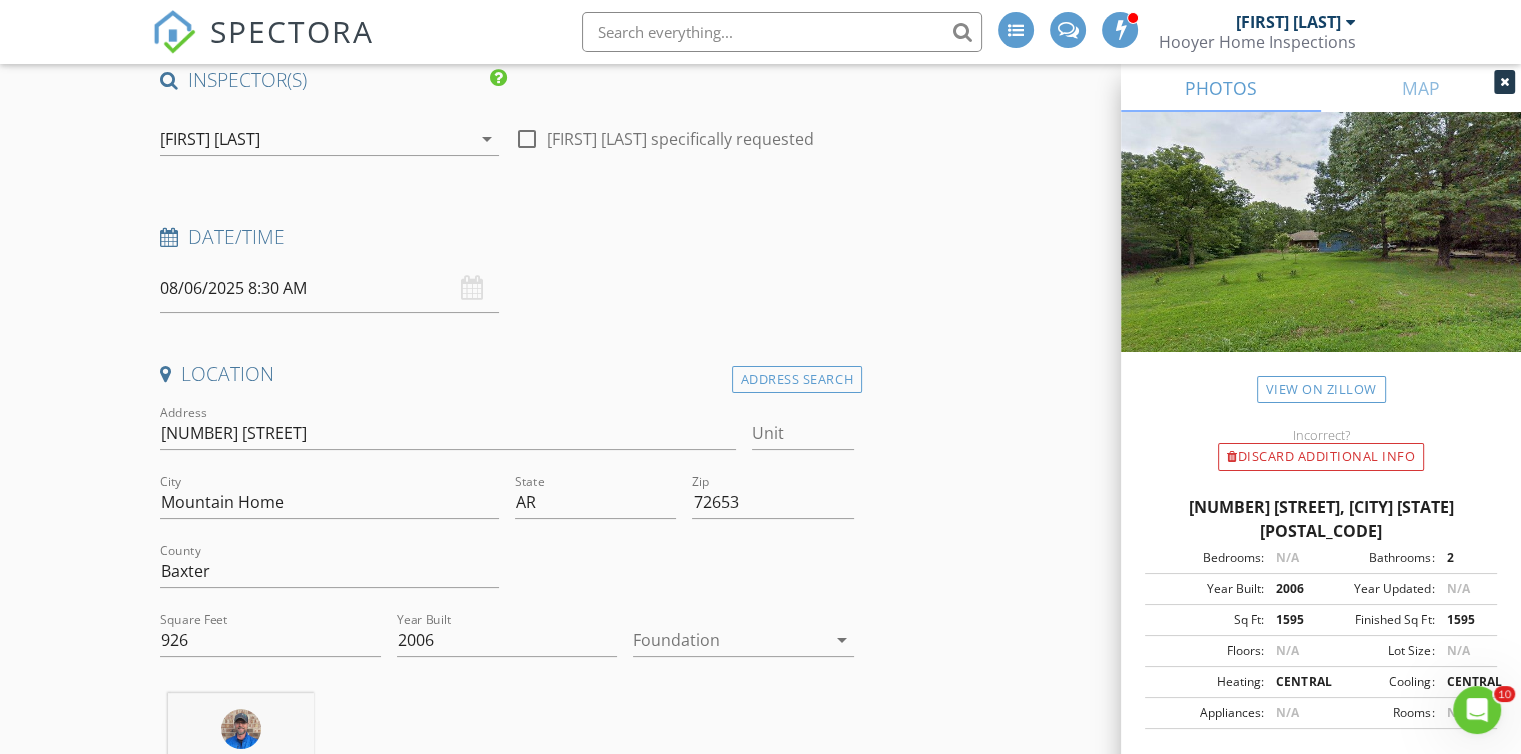 click on "Square Feet 926" at bounding box center (270, 642) 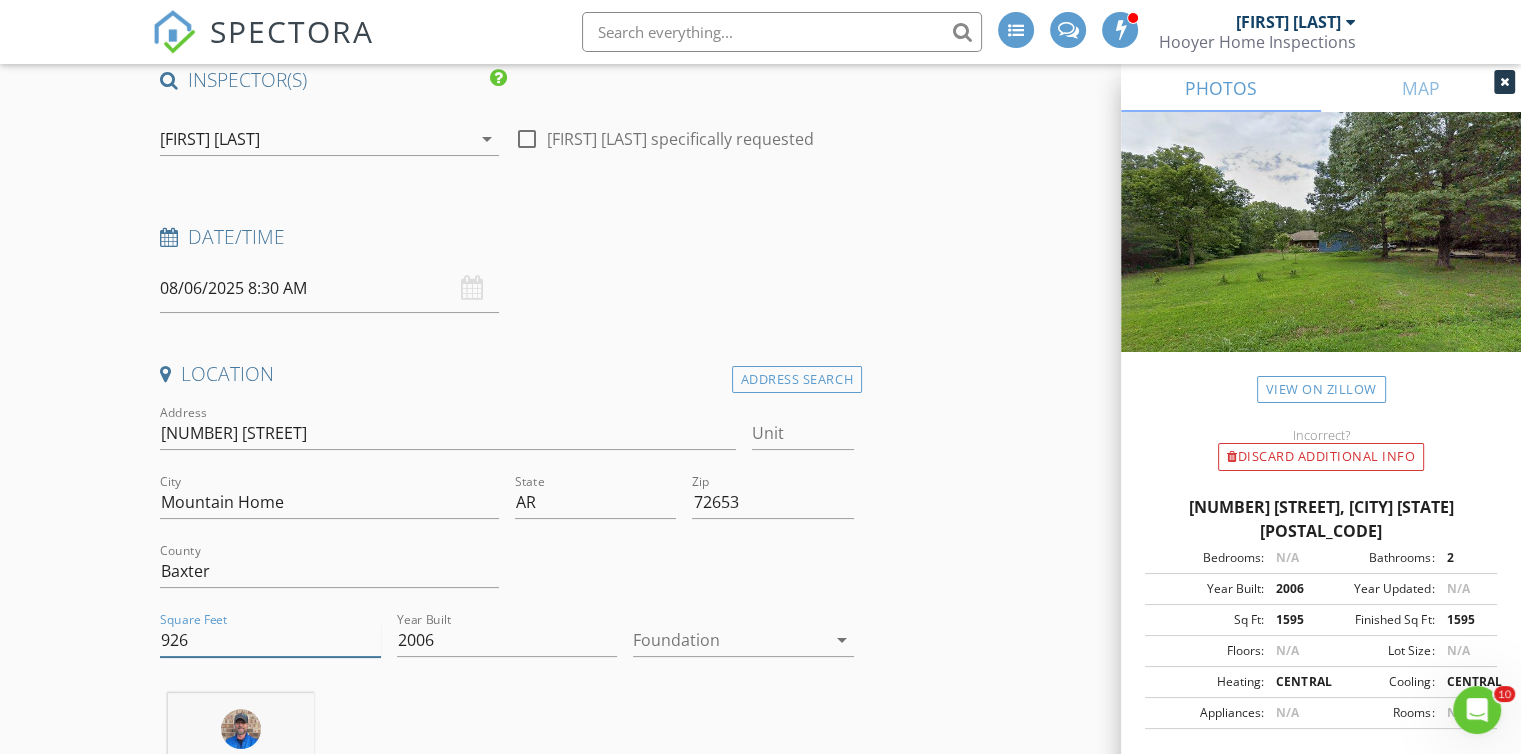 click on "926" at bounding box center [270, 640] 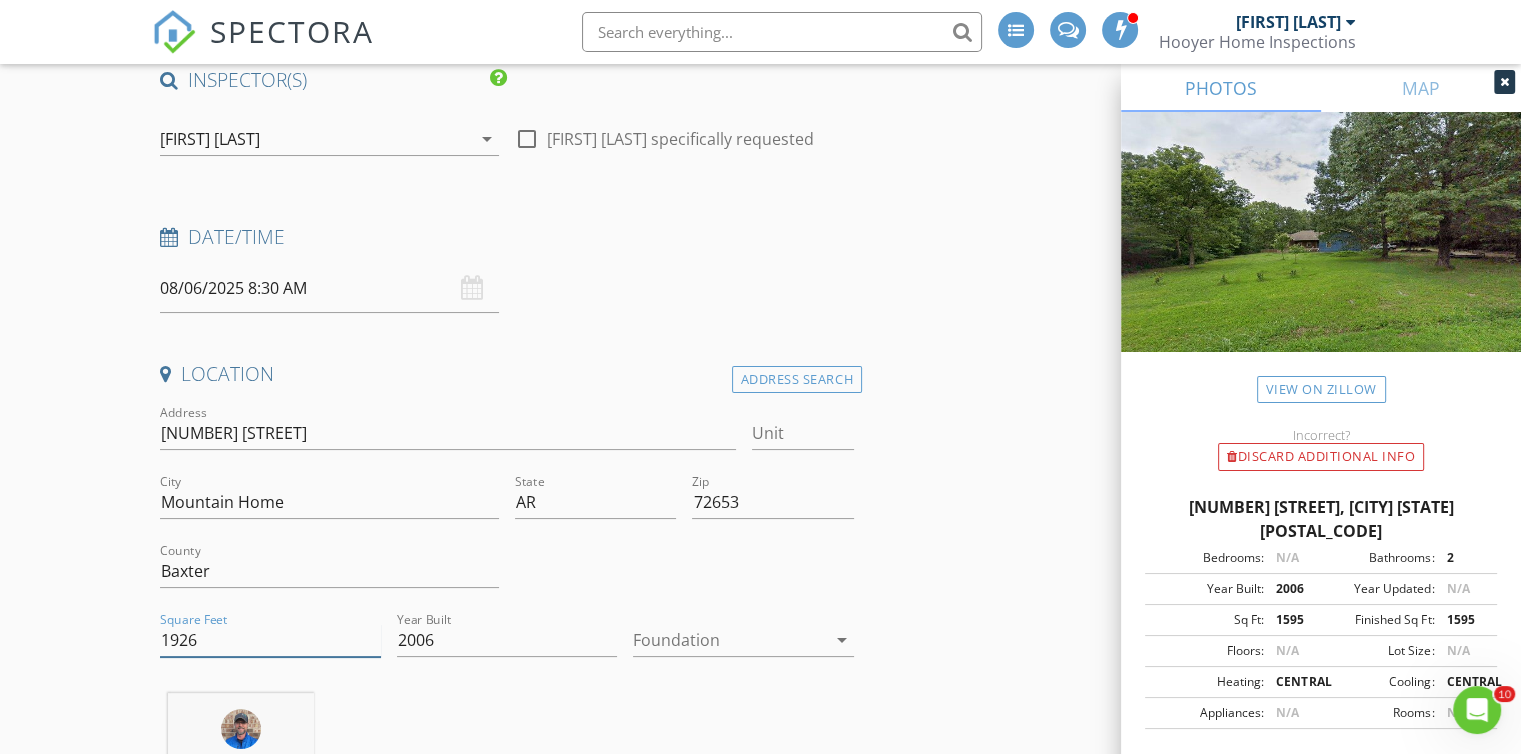 type on "1926" 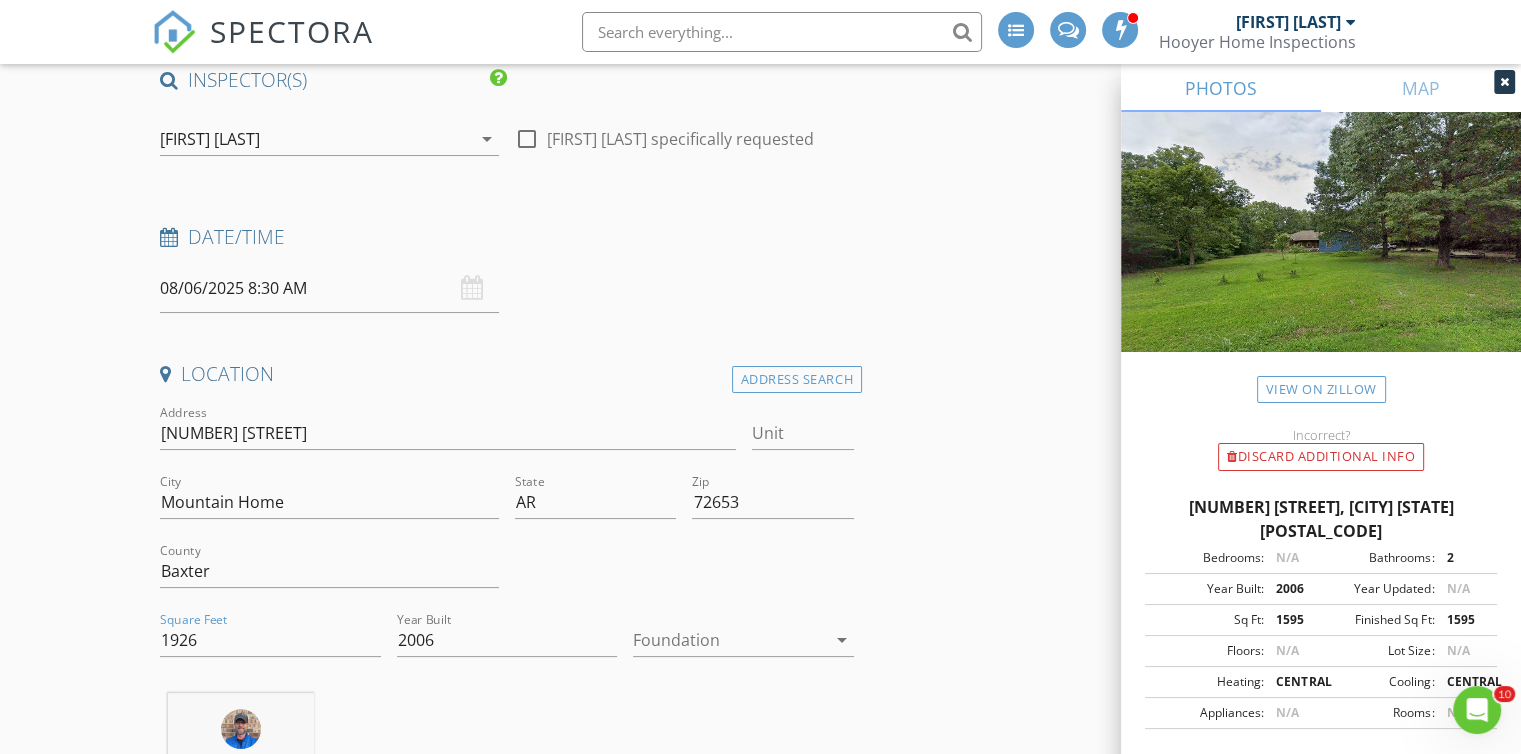 click on "arrow_drop_down" at bounding box center (842, 640) 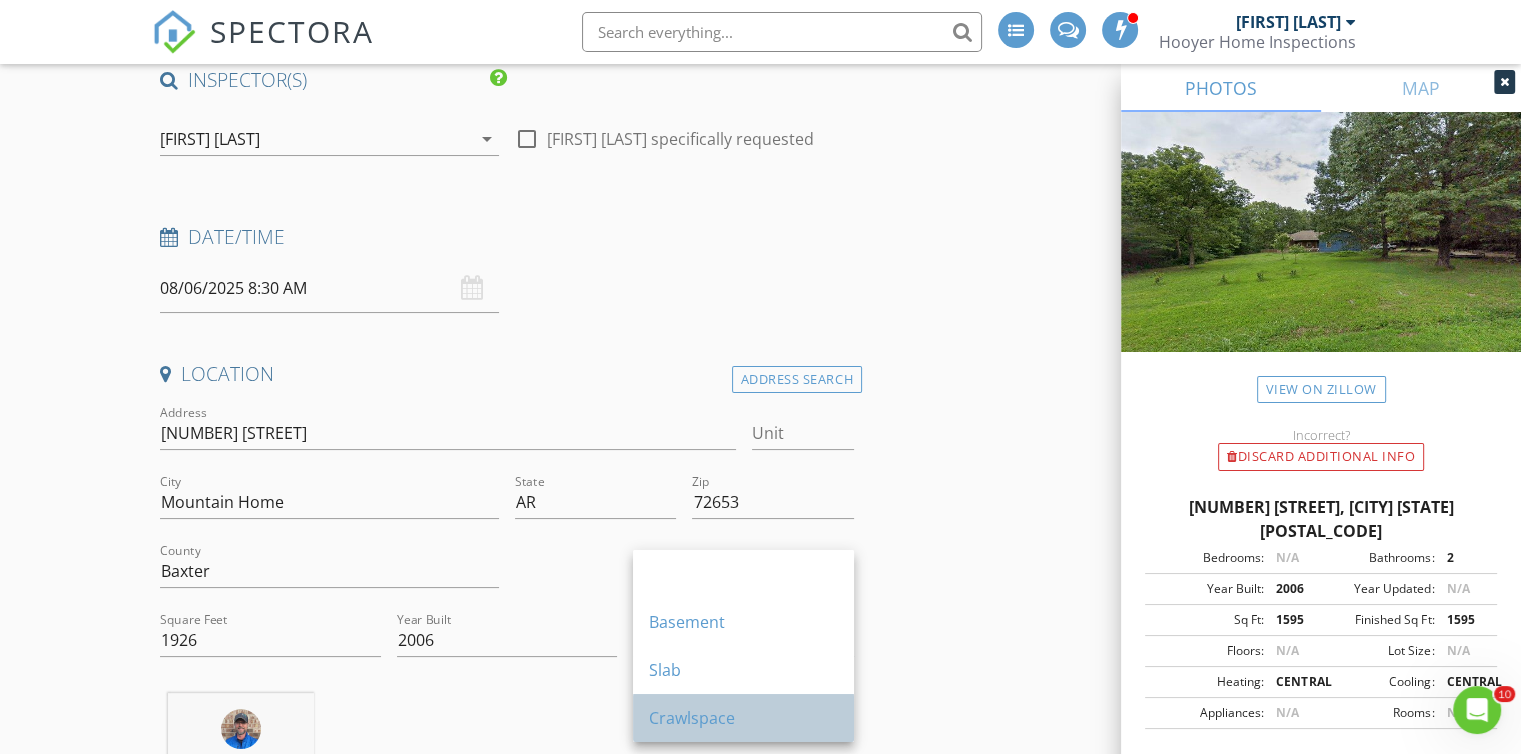 click on "Crawlspace" at bounding box center (743, 718) 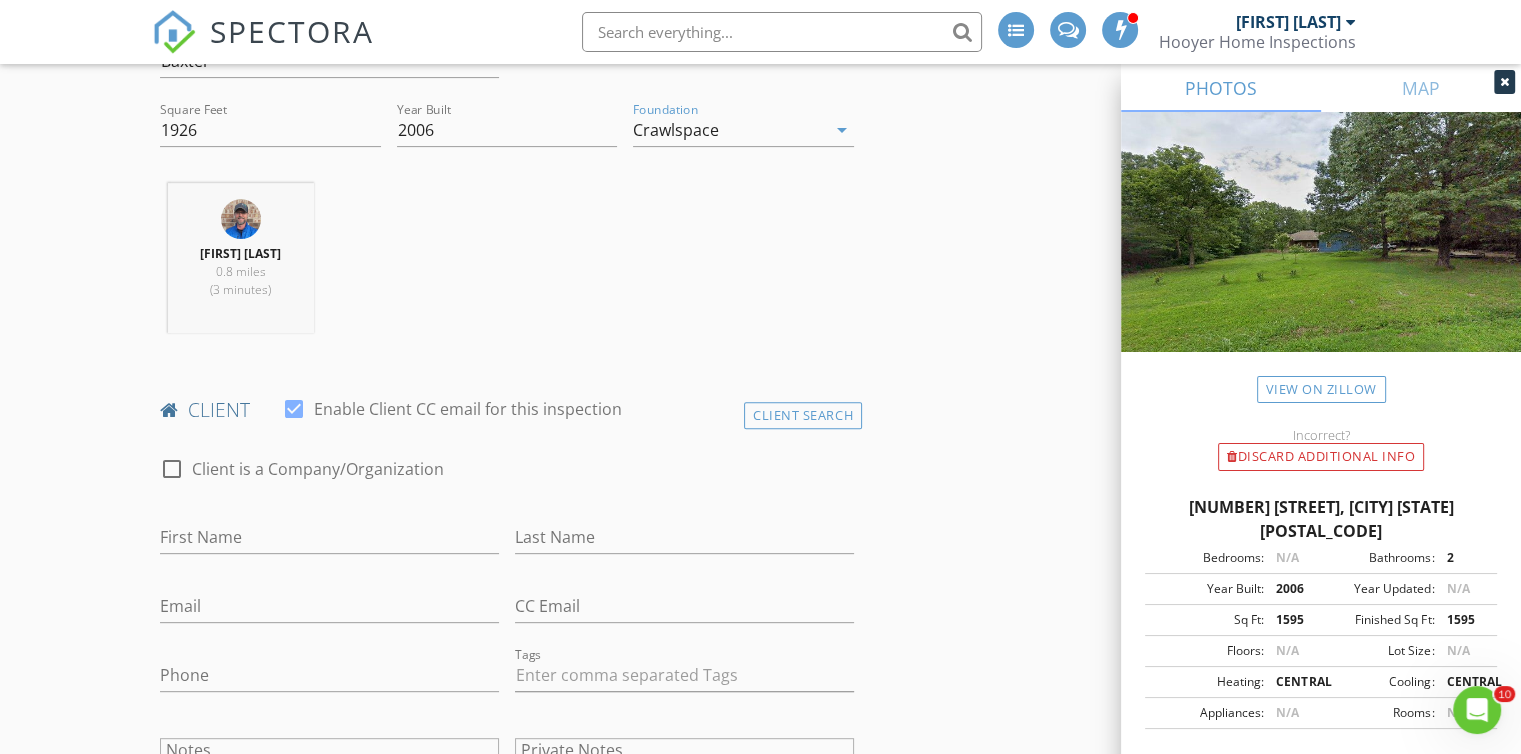 scroll, scrollTop: 781, scrollLeft: 0, axis: vertical 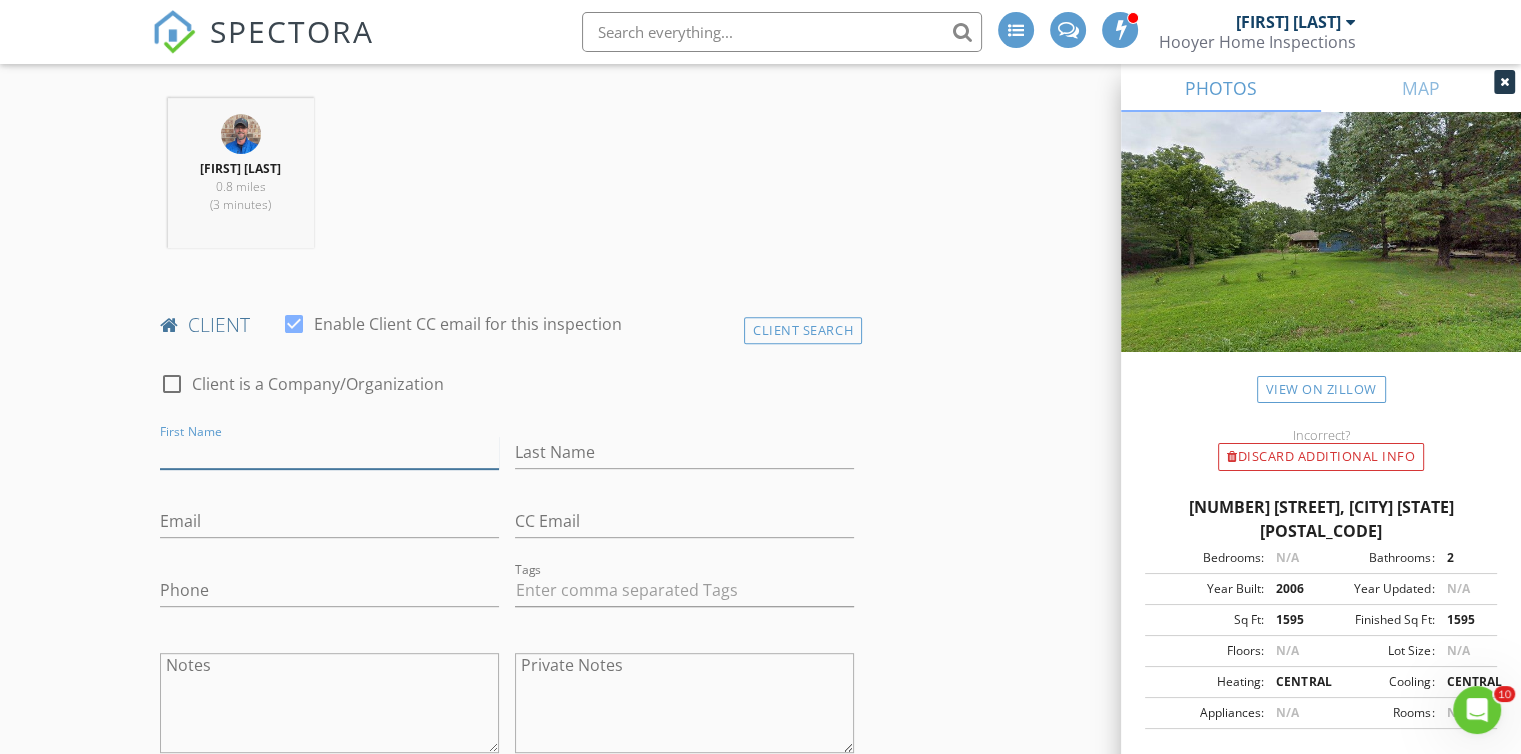 click on "First Name" at bounding box center [329, 452] 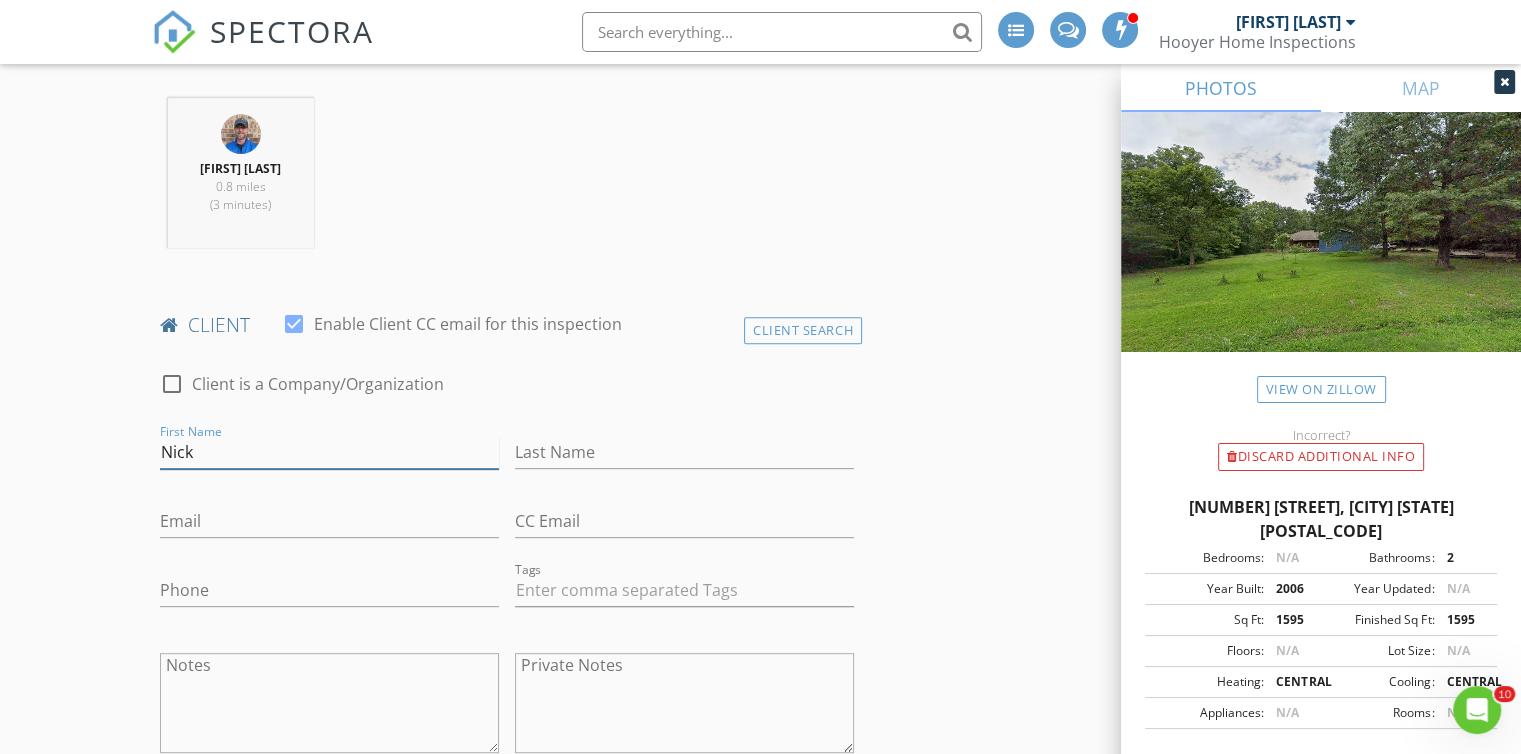 type on "Nick" 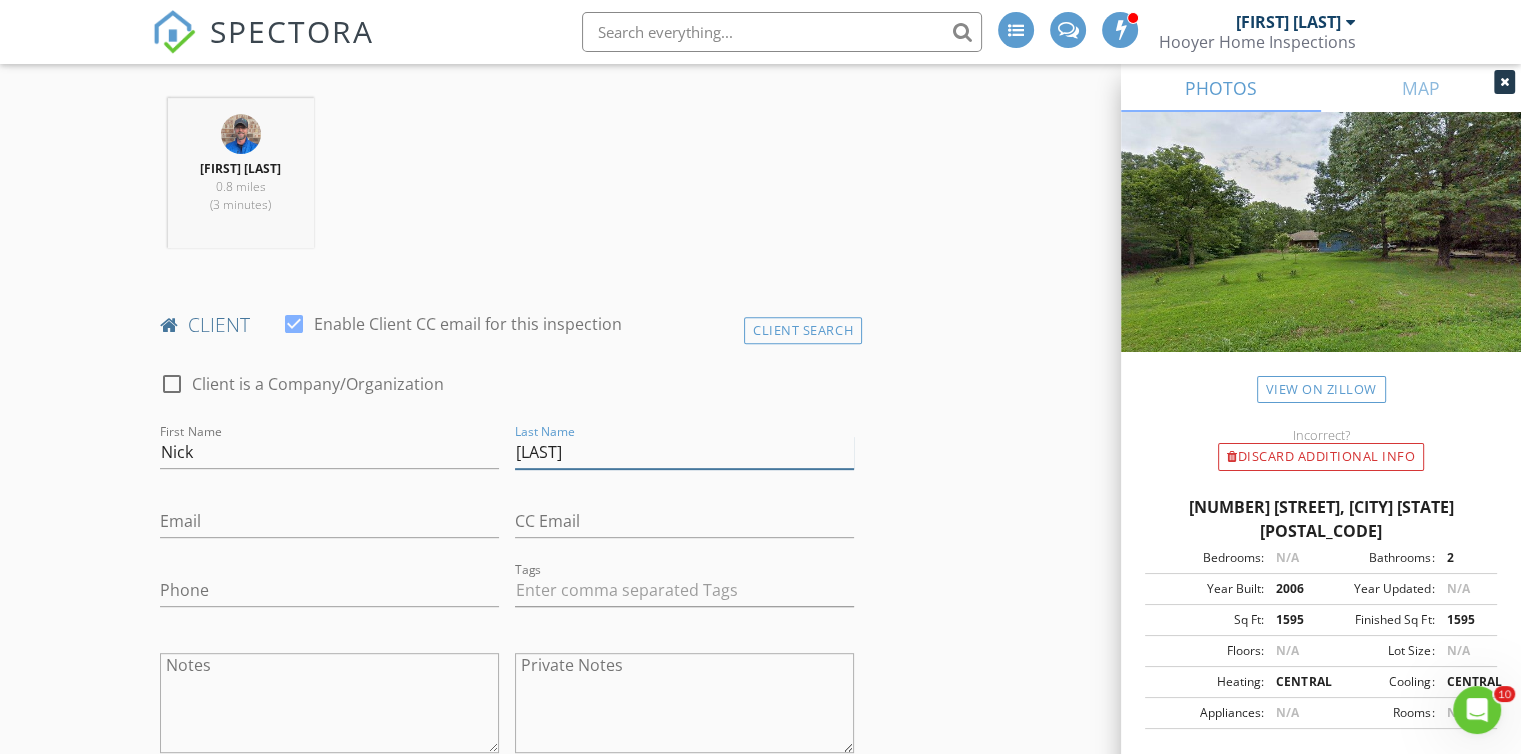 type on "Houltzhouser" 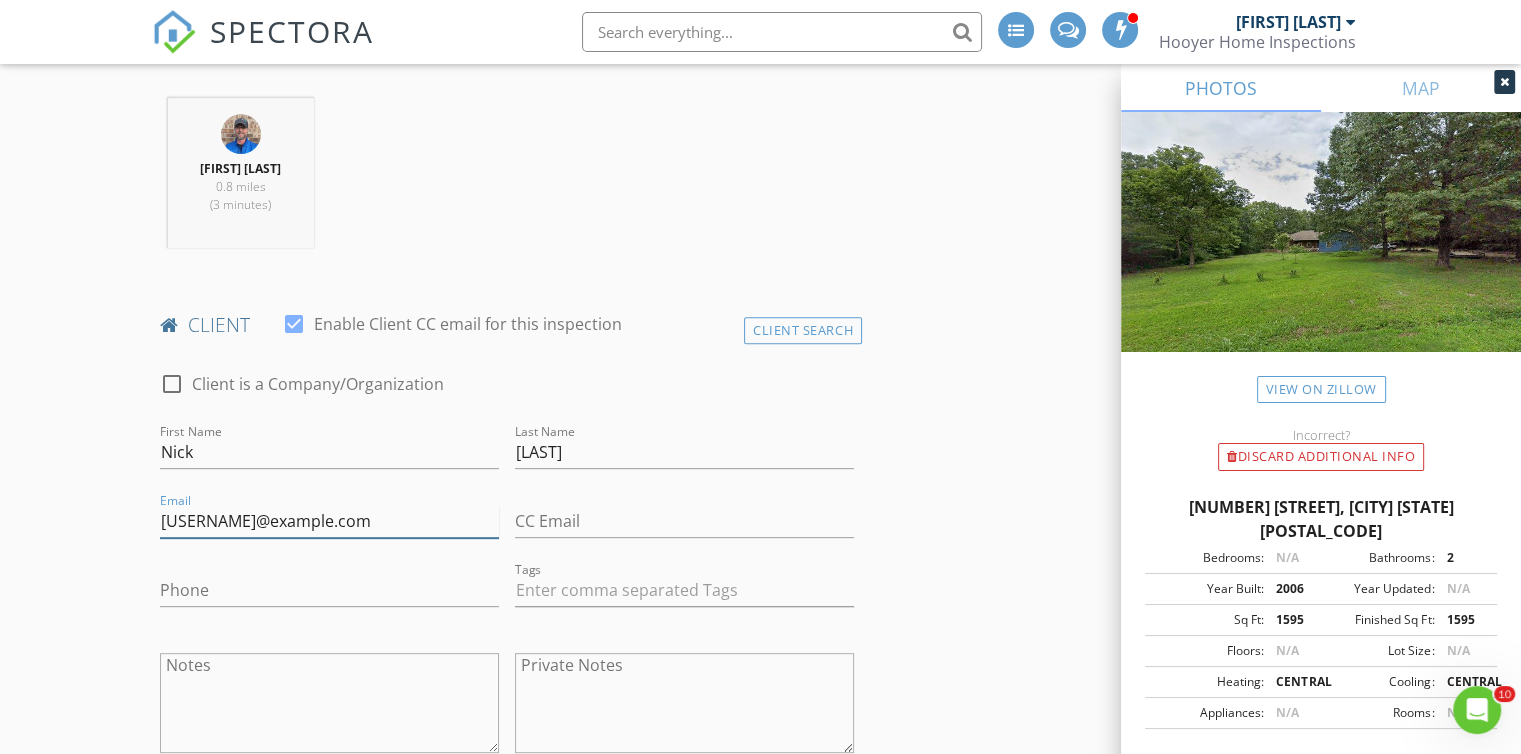 type on "[EMAIL]" 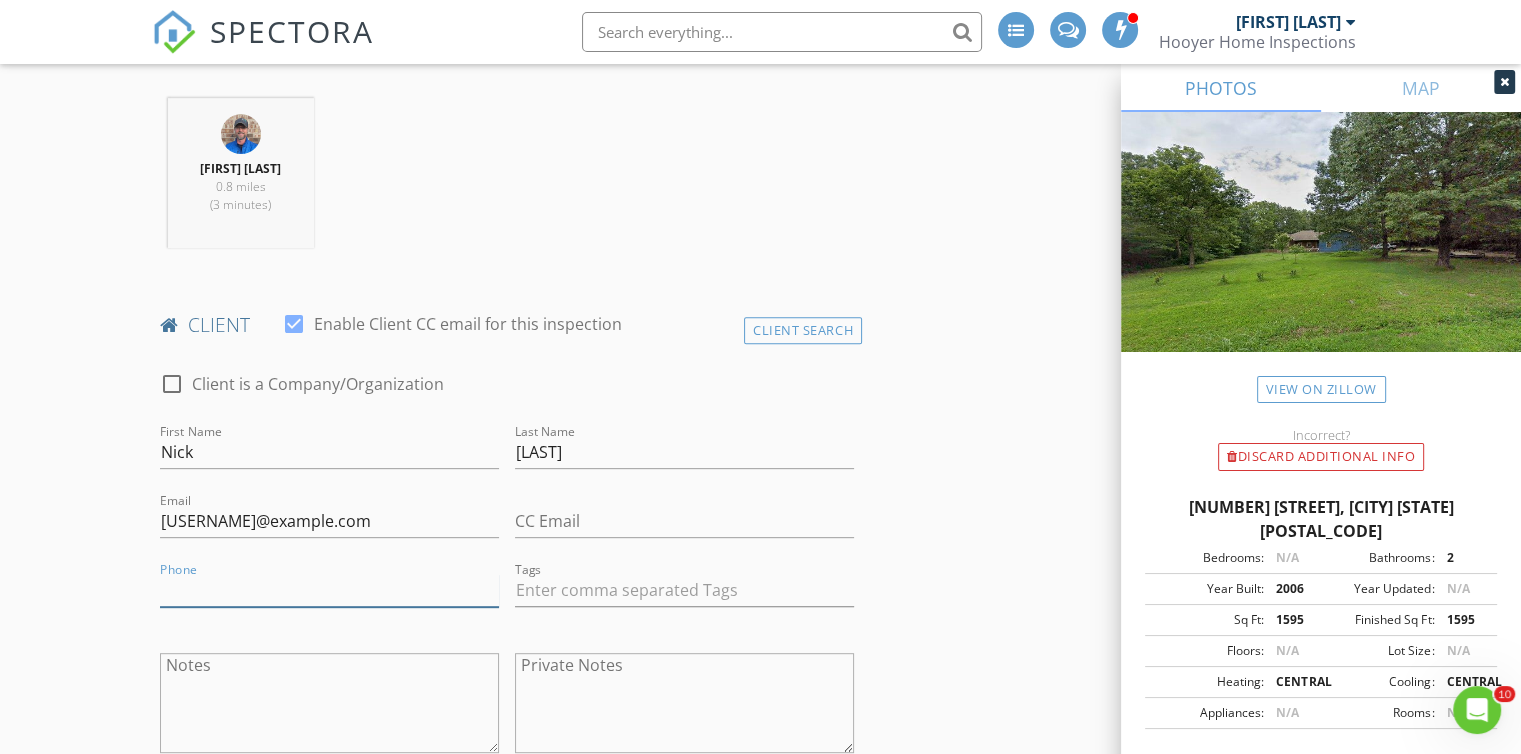 click on "Phone" at bounding box center [329, 590] 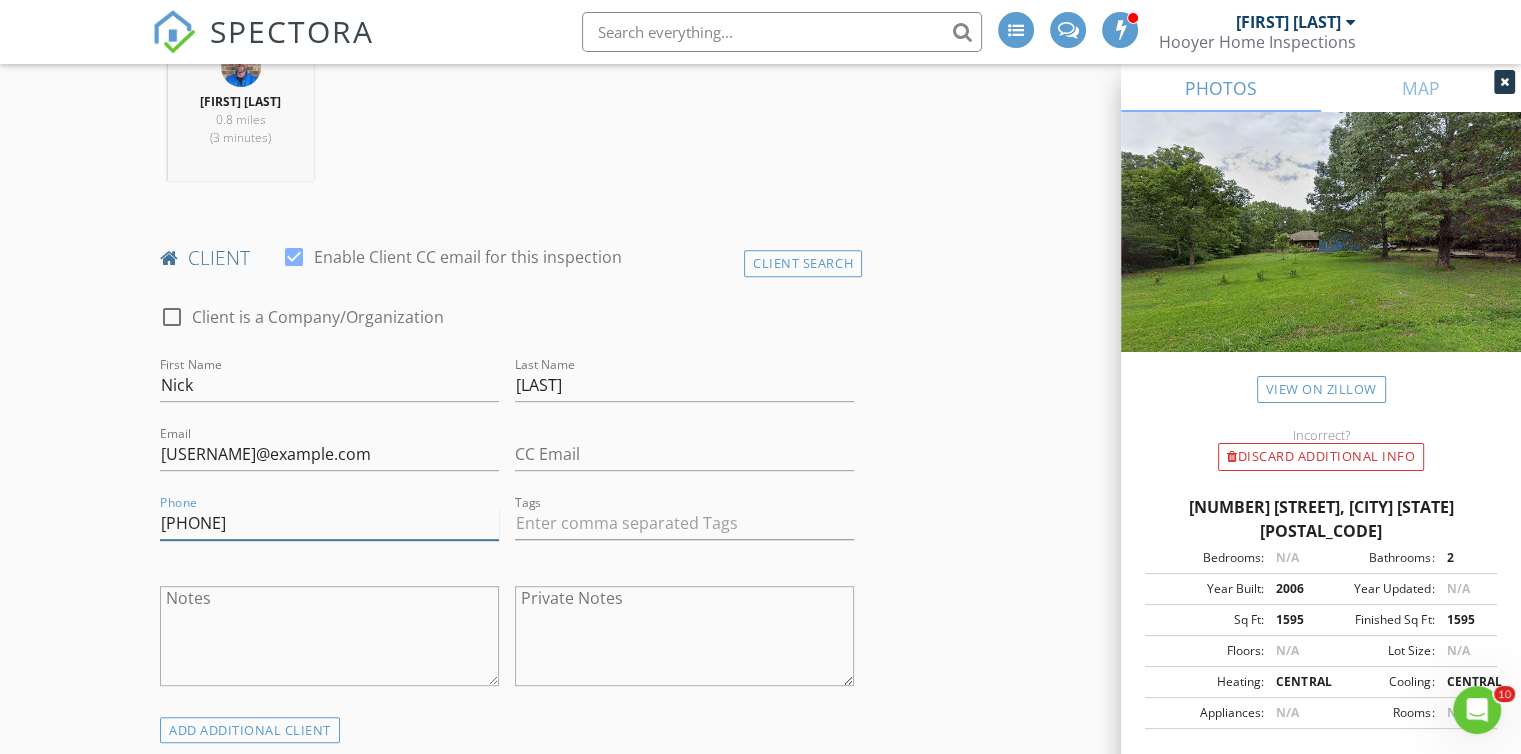 scroll, scrollTop: 851, scrollLeft: 0, axis: vertical 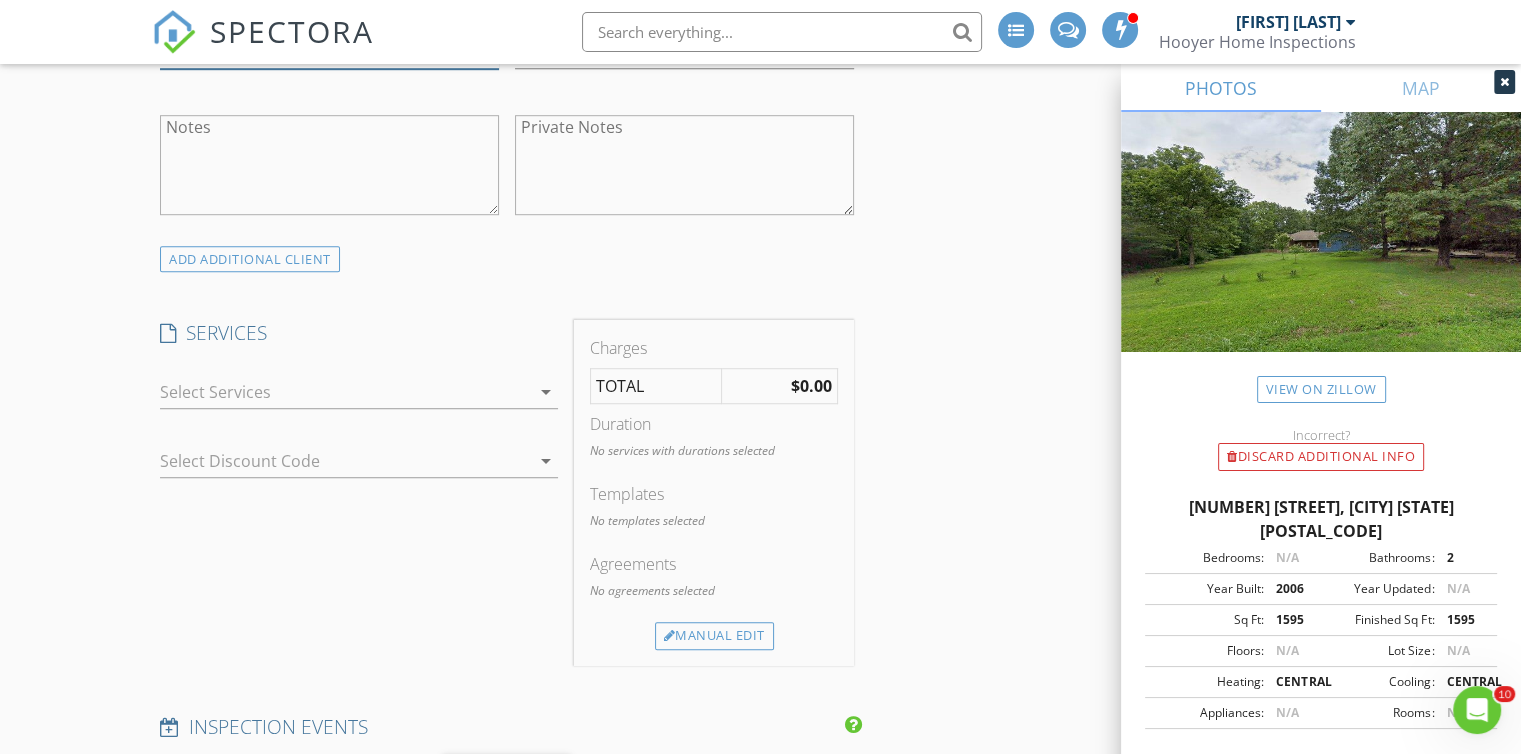 type on "[PHONE]" 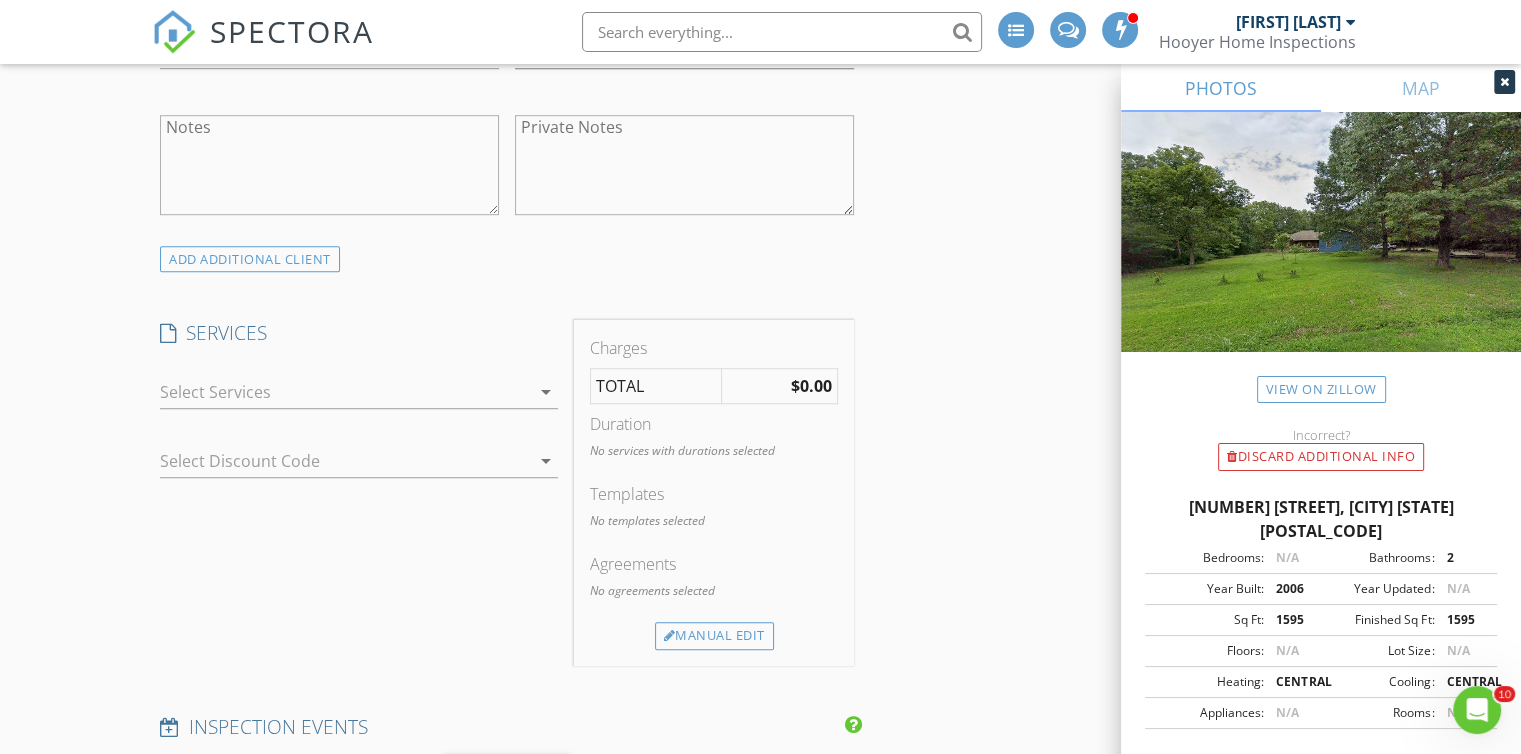 click on "arrow_drop_down" at bounding box center (546, 392) 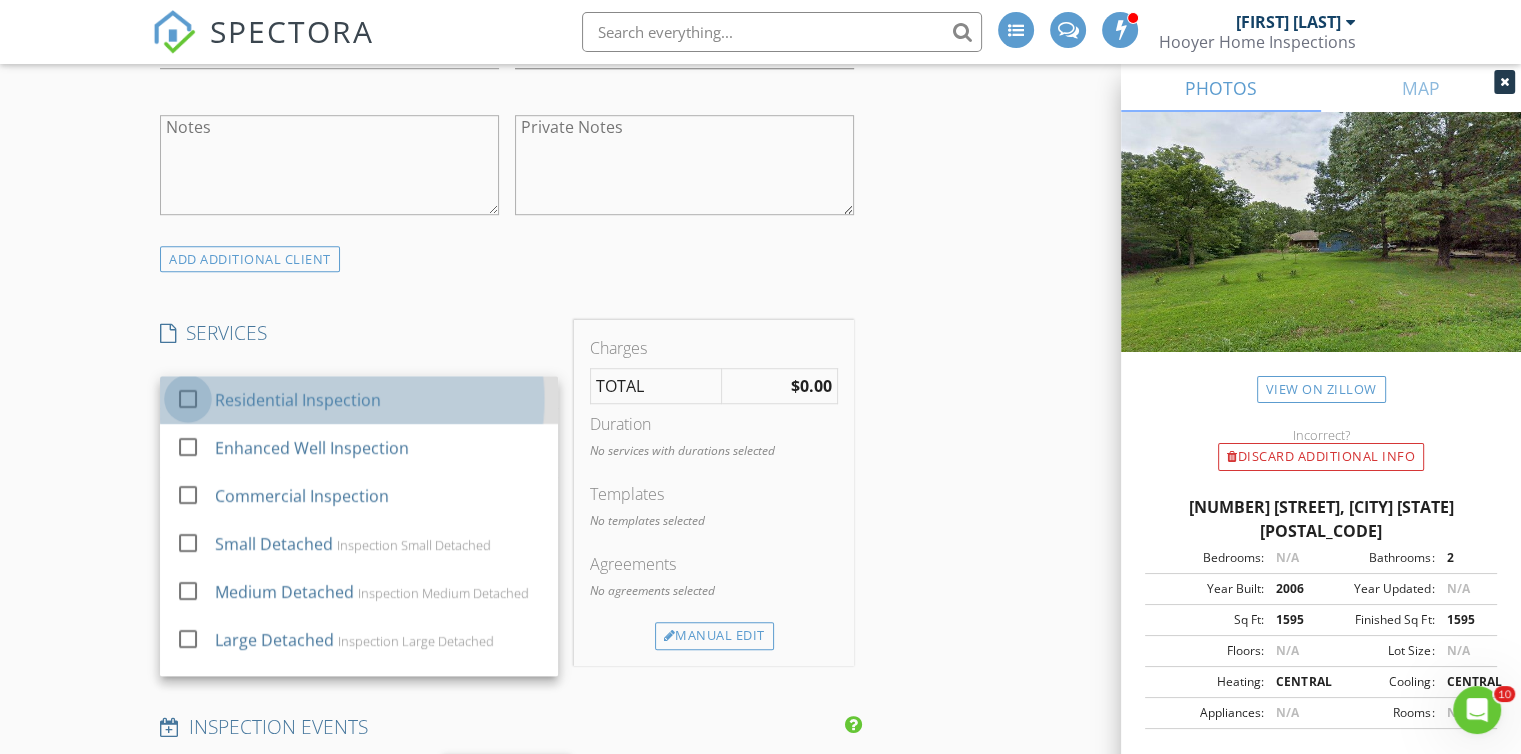 click at bounding box center [188, 399] 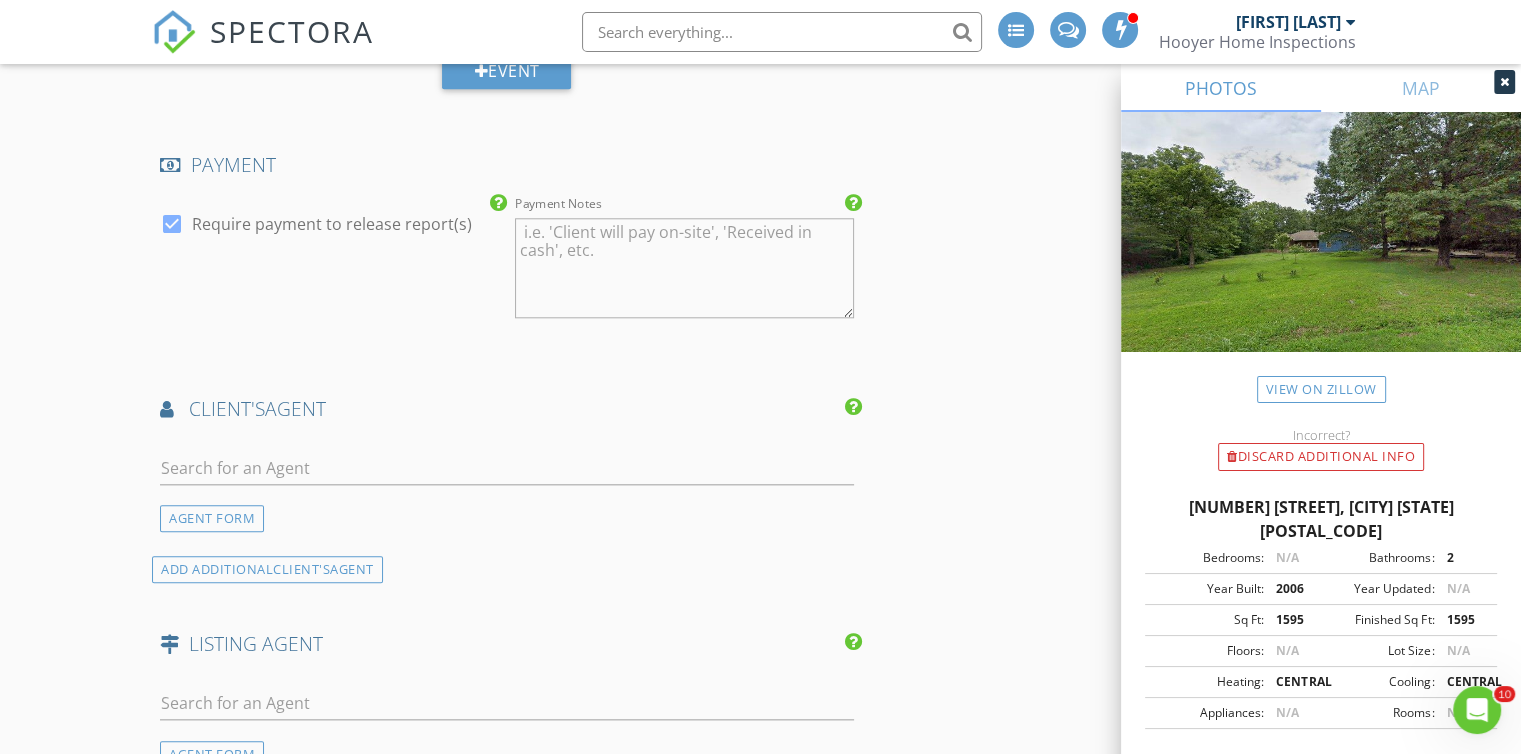 scroll, scrollTop: 2084, scrollLeft: 0, axis: vertical 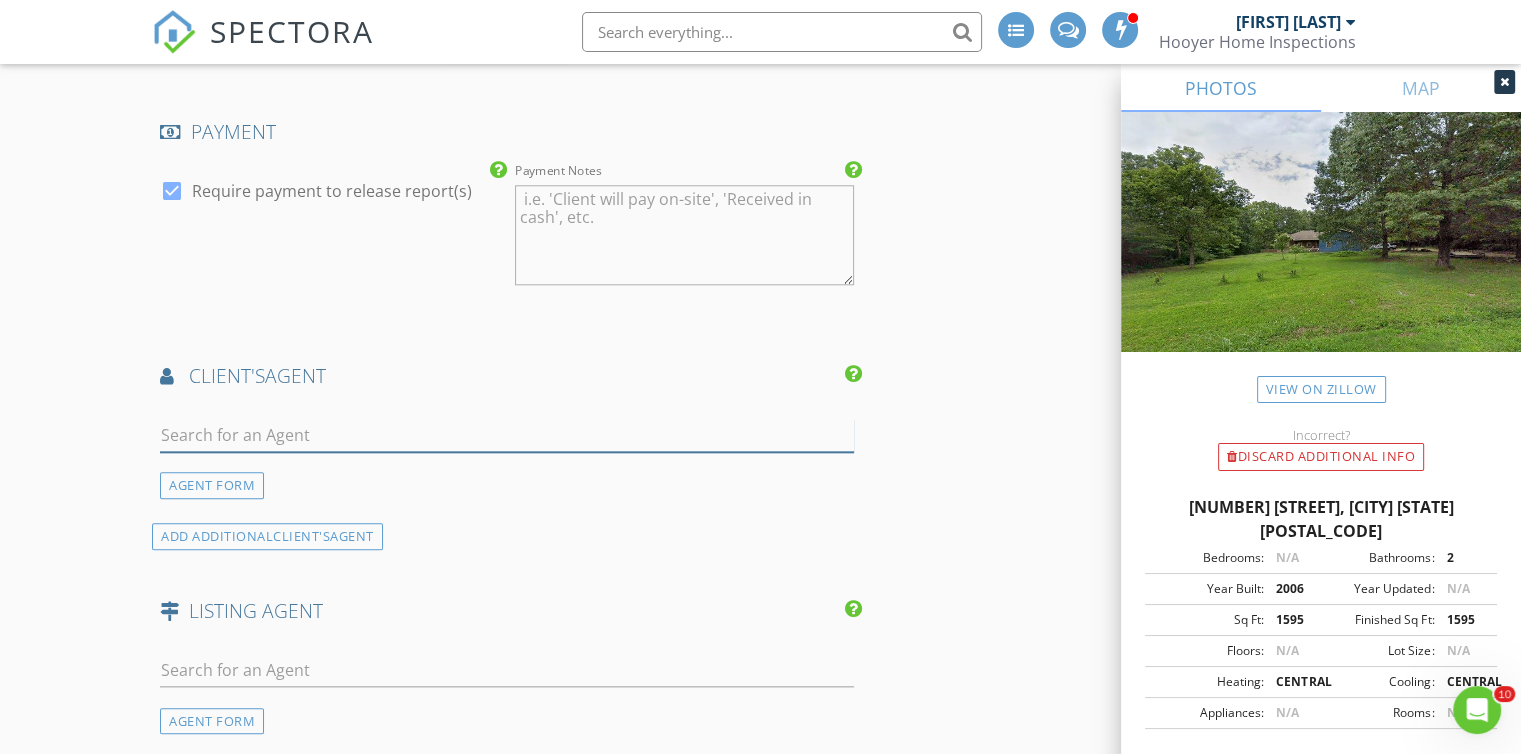 click at bounding box center (507, 435) 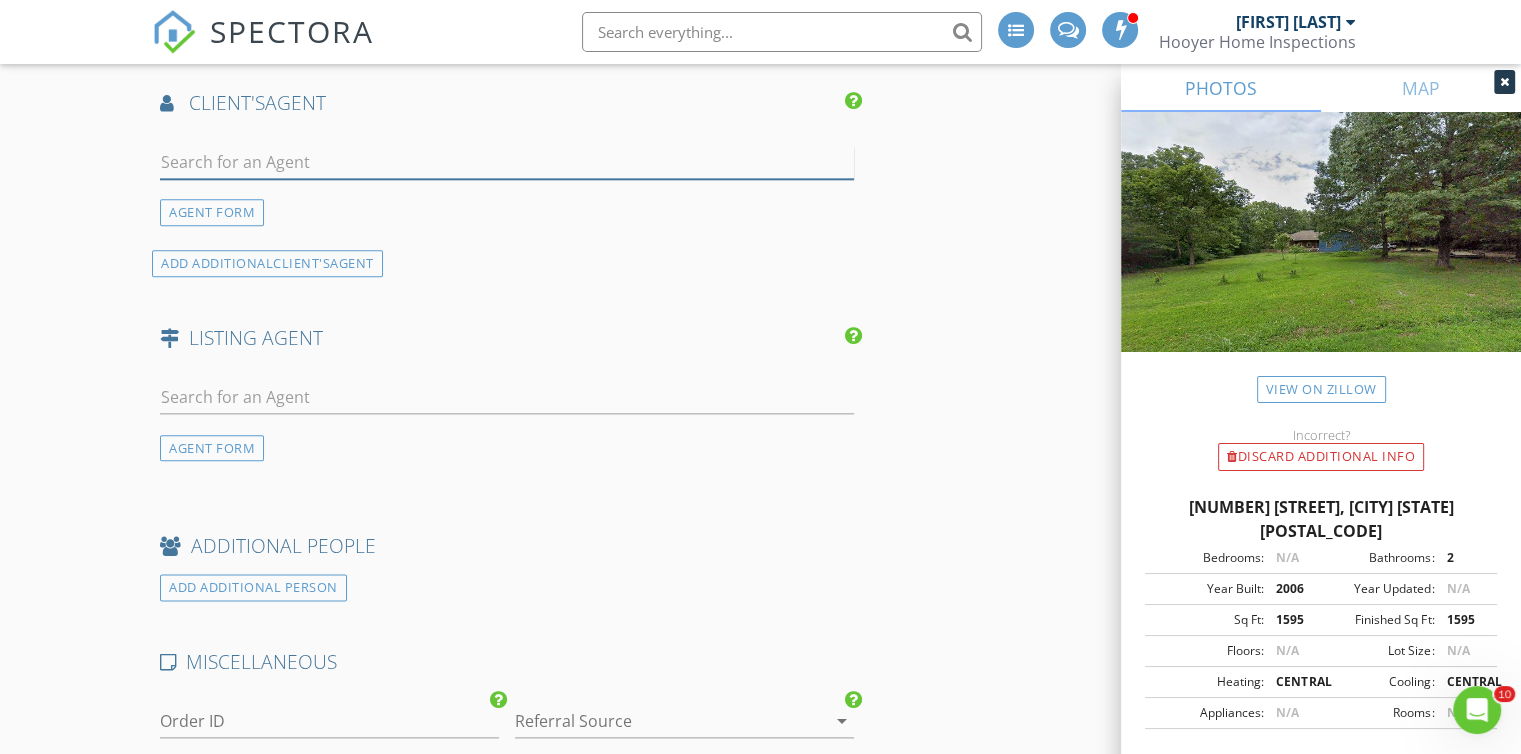 scroll, scrollTop: 2471, scrollLeft: 0, axis: vertical 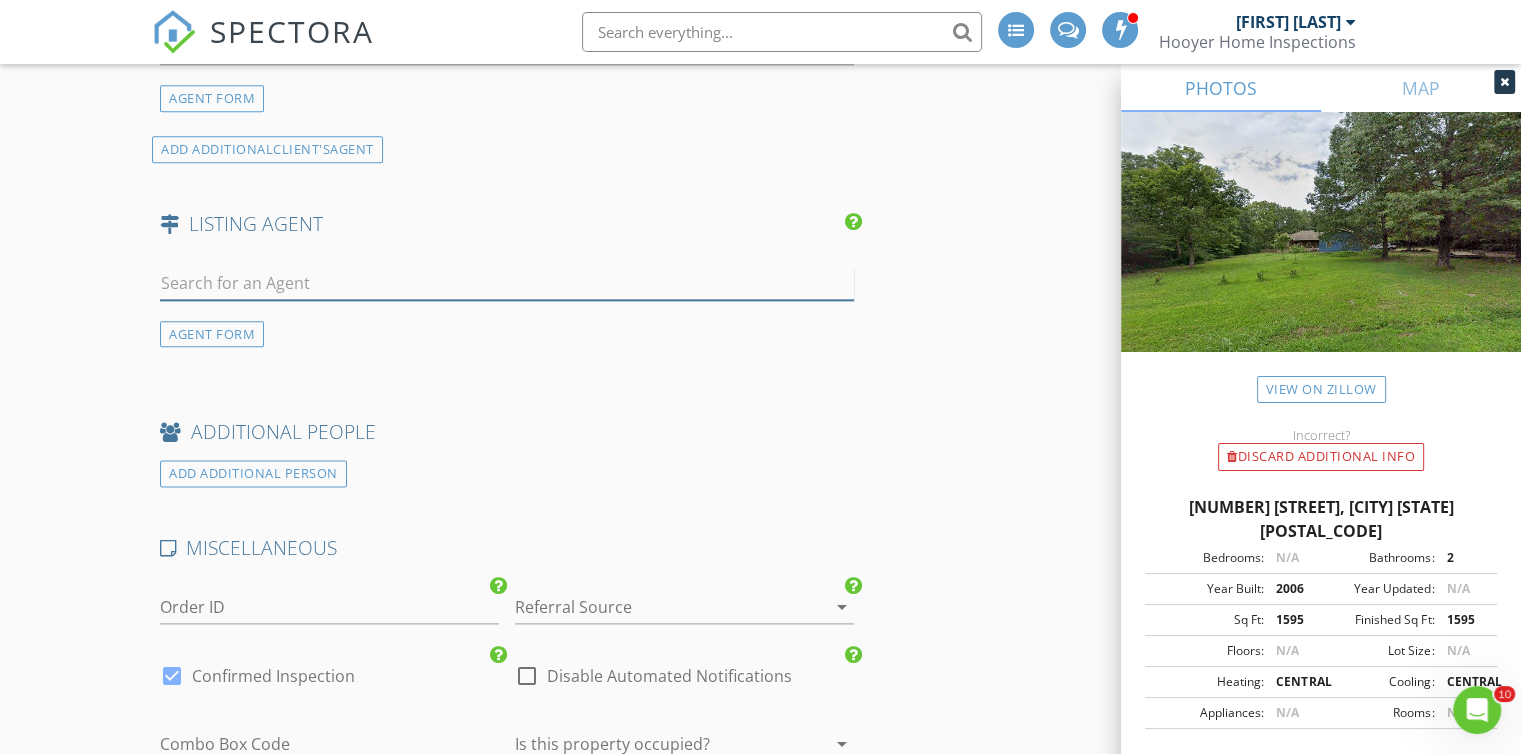 click at bounding box center (507, 283) 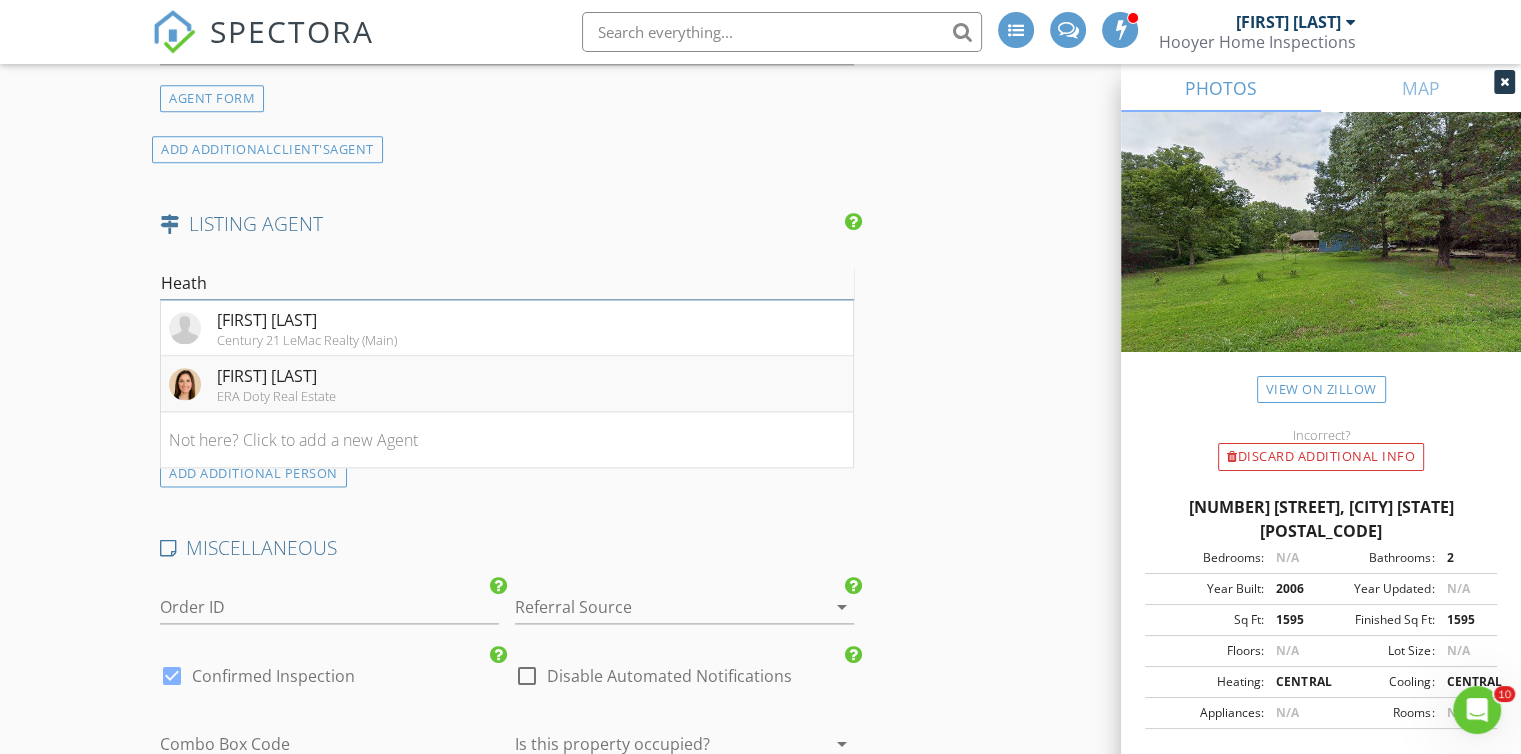 type on "Heath" 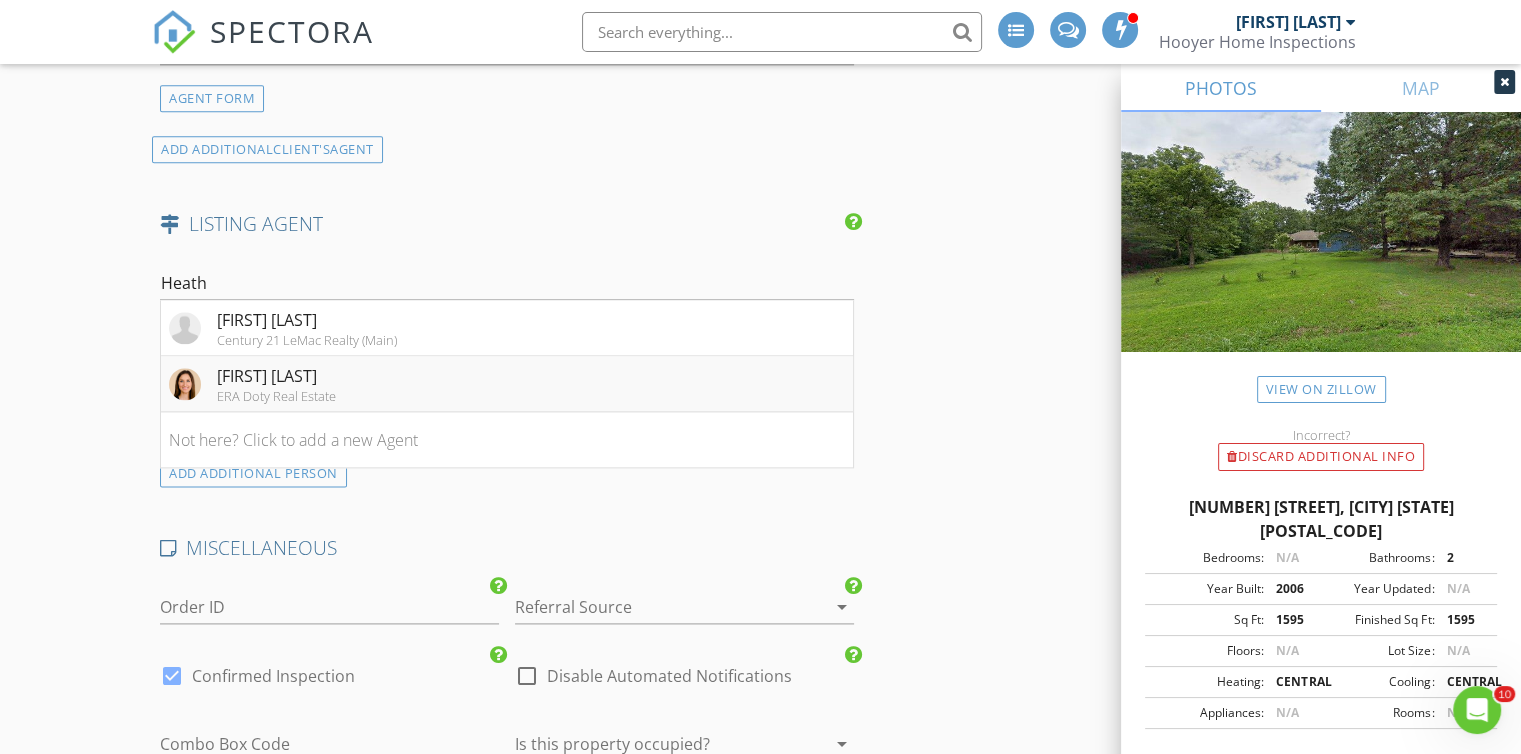 click on "[FIRST] [LAST]" at bounding box center [276, 376] 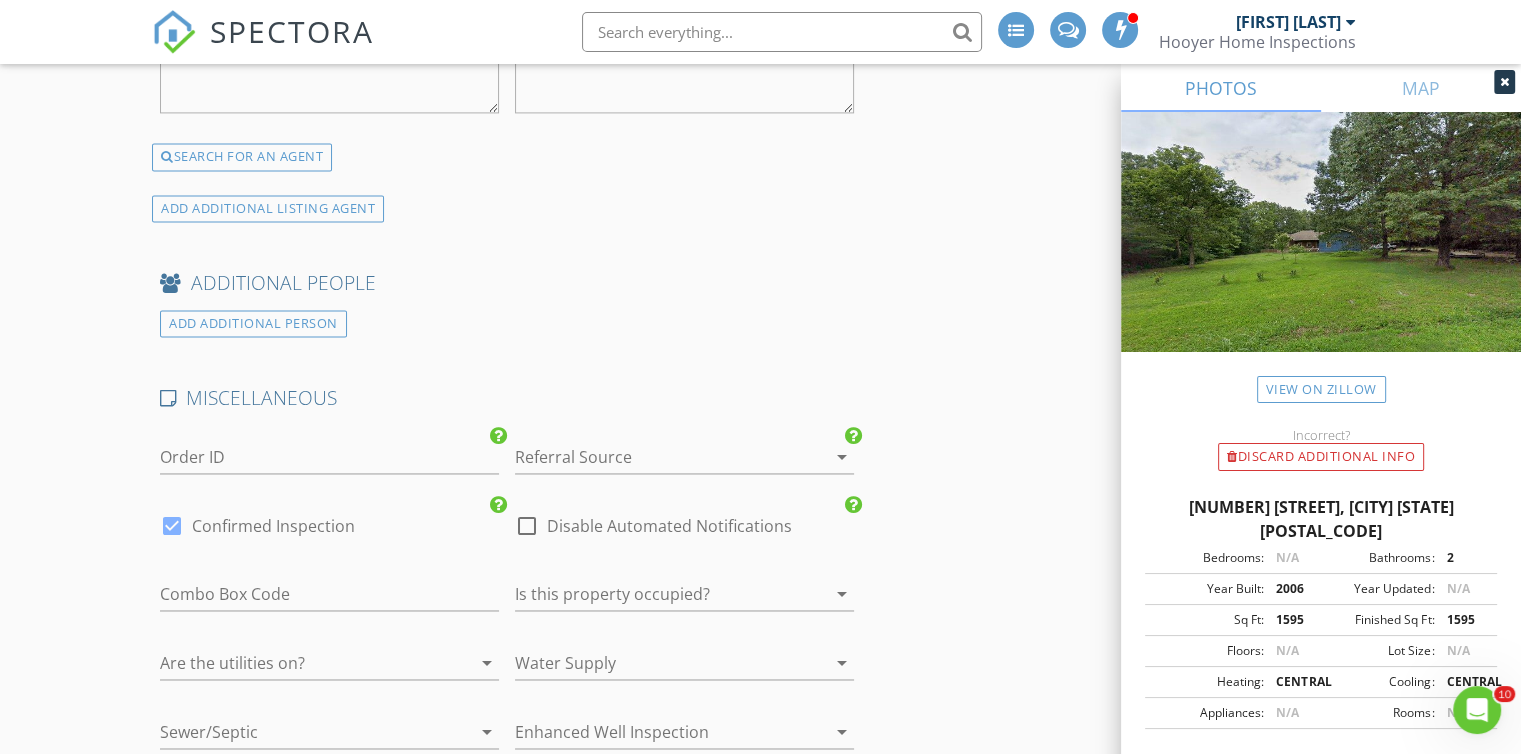 scroll, scrollTop: 3127, scrollLeft: 0, axis: vertical 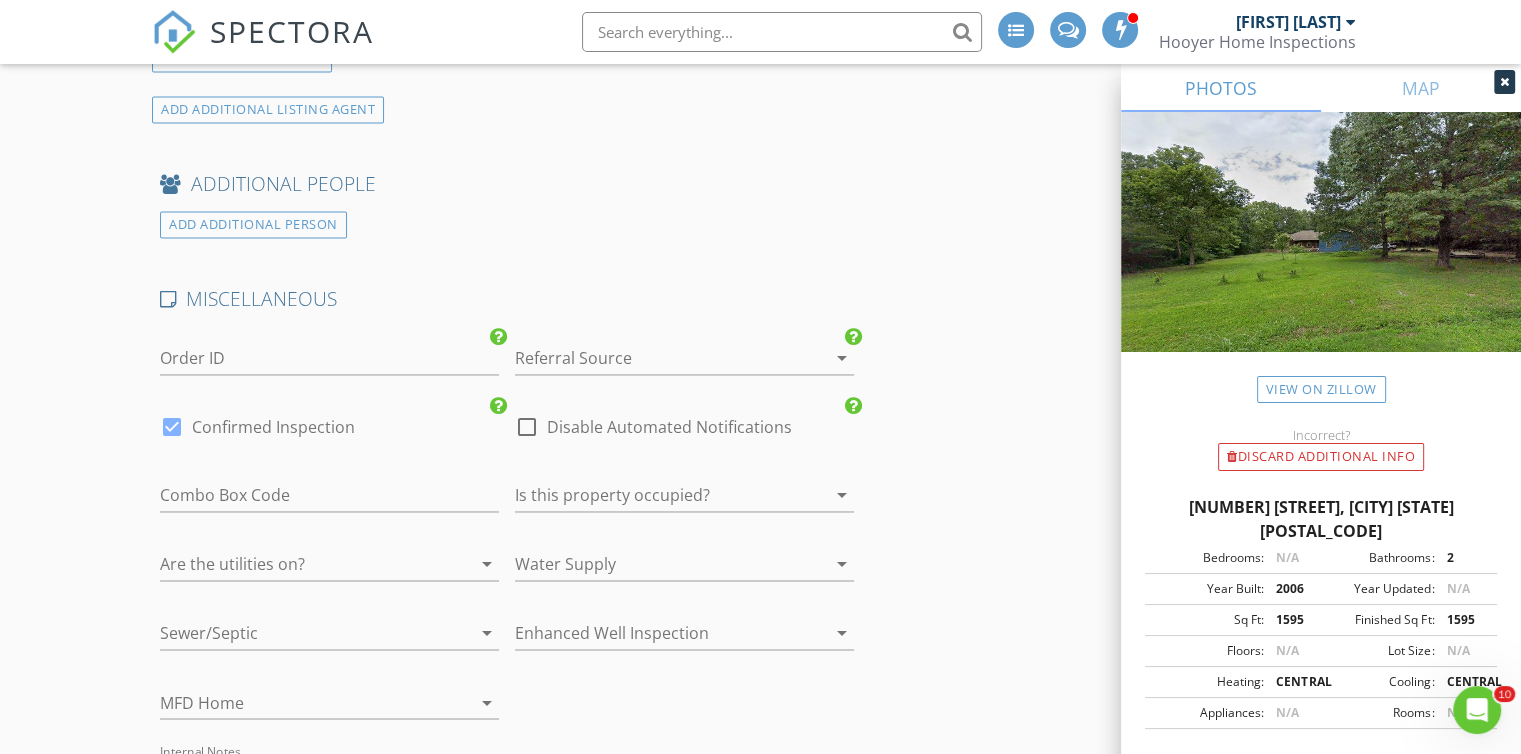 click on "arrow_drop_down" at bounding box center (842, 358) 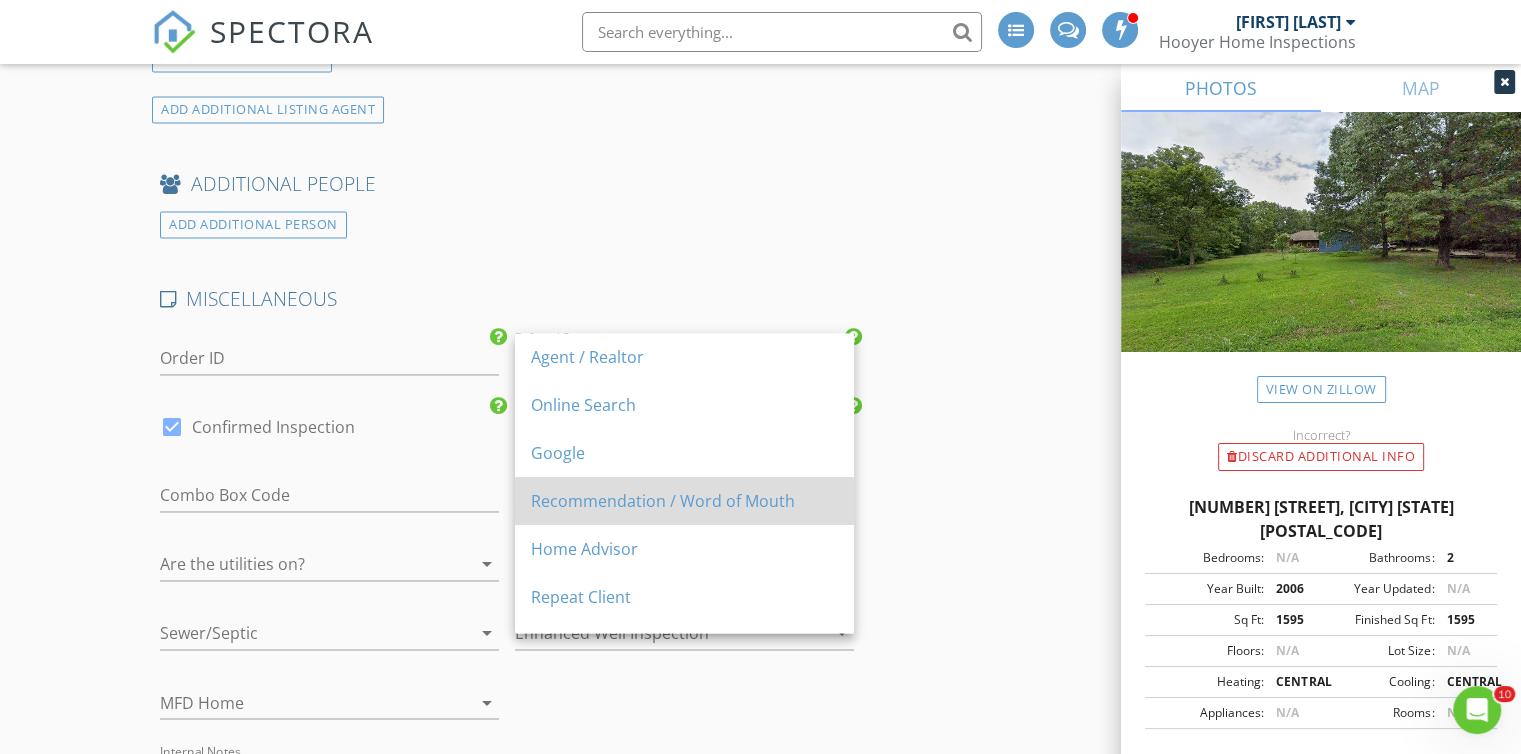 click on "Recommendation / Word of Mouth" at bounding box center [684, 501] 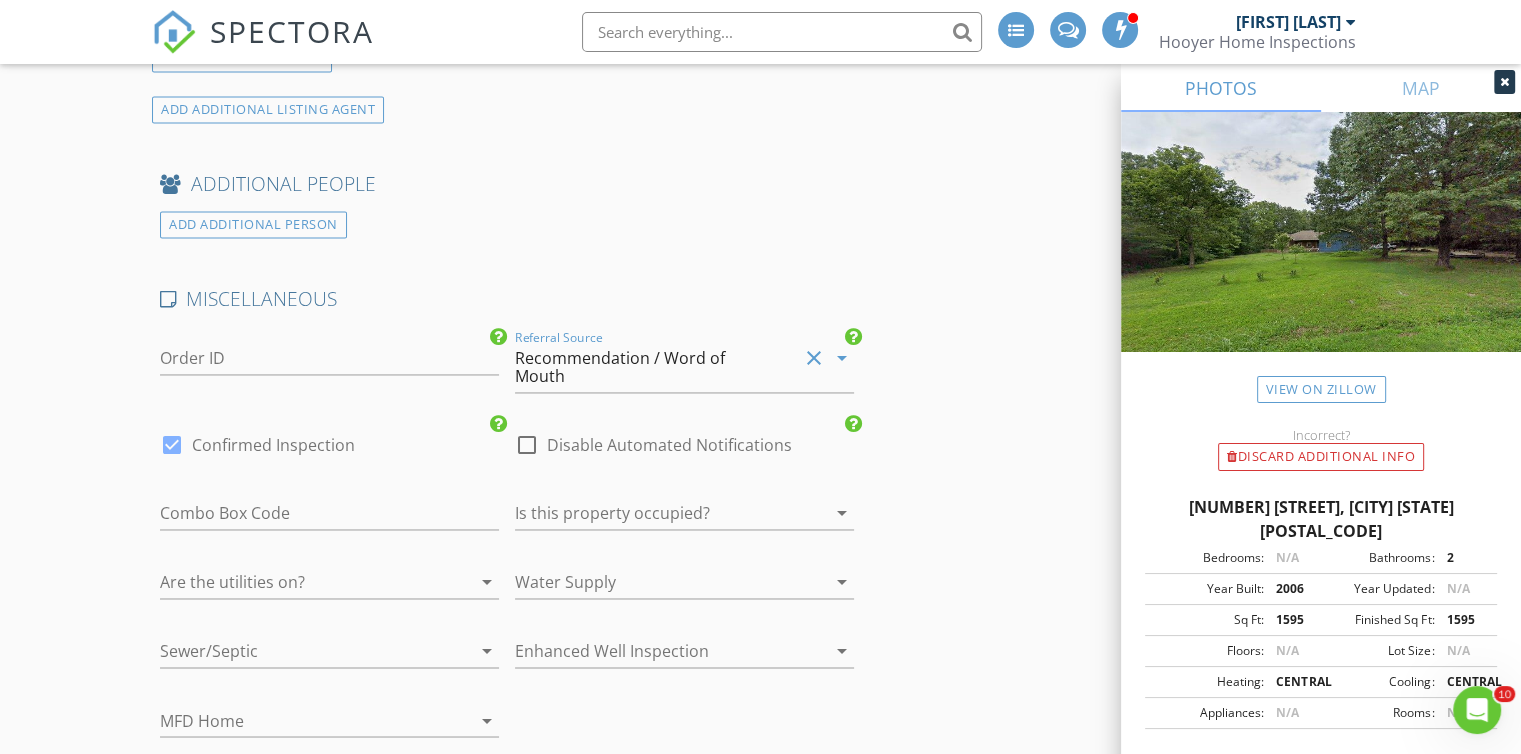 click on "arrow_drop_down" at bounding box center [842, 513] 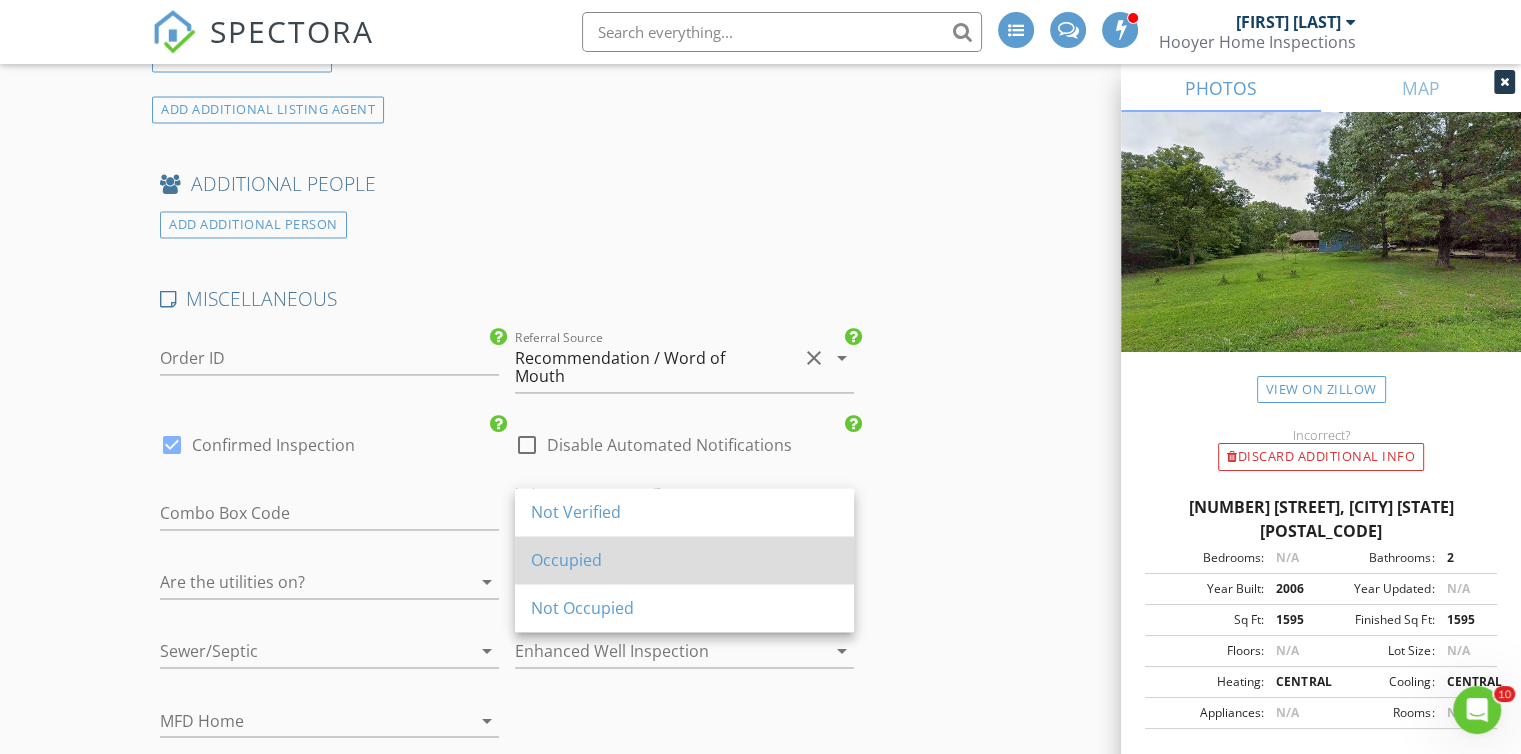 click on "Occupied" at bounding box center [684, 560] 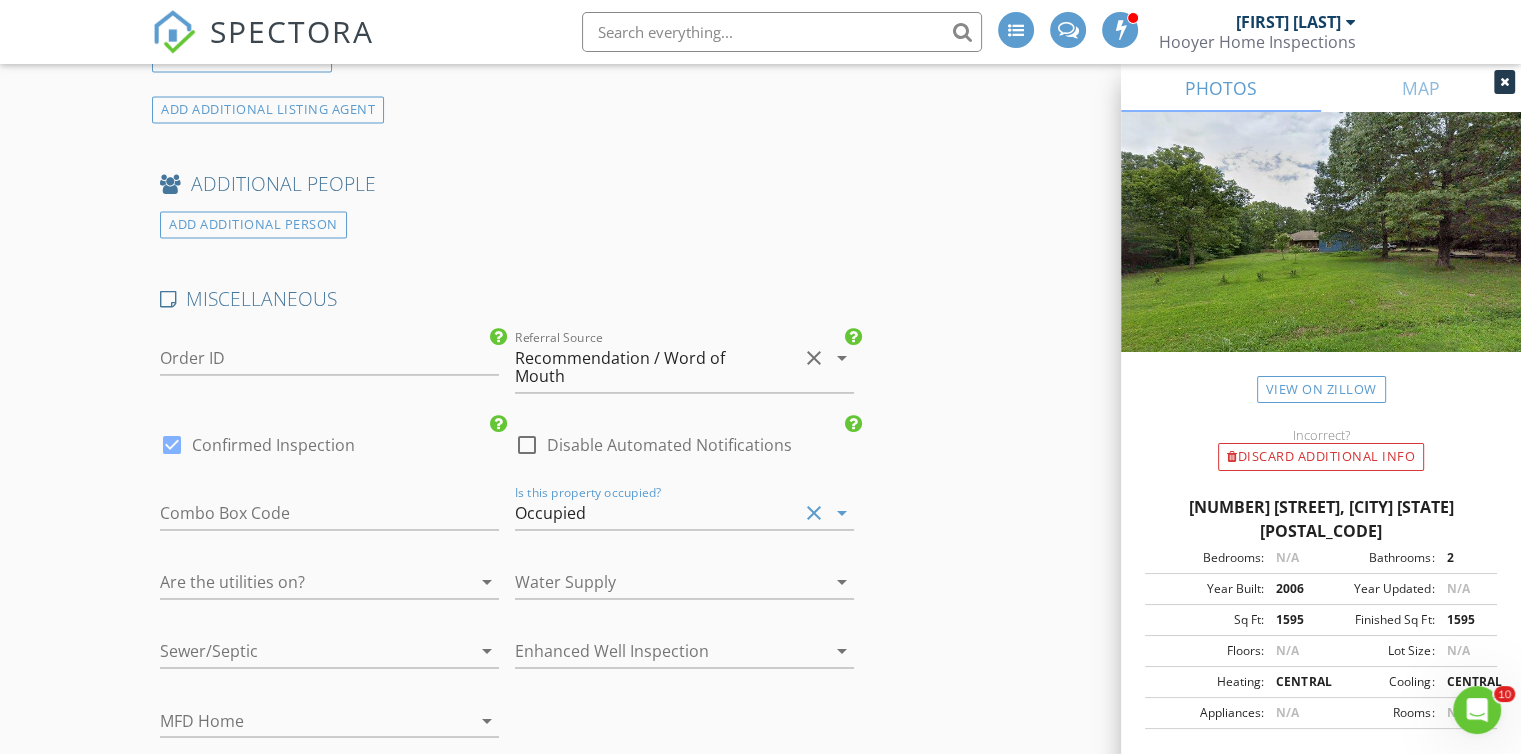 click on "arrow_drop_down" at bounding box center (487, 582) 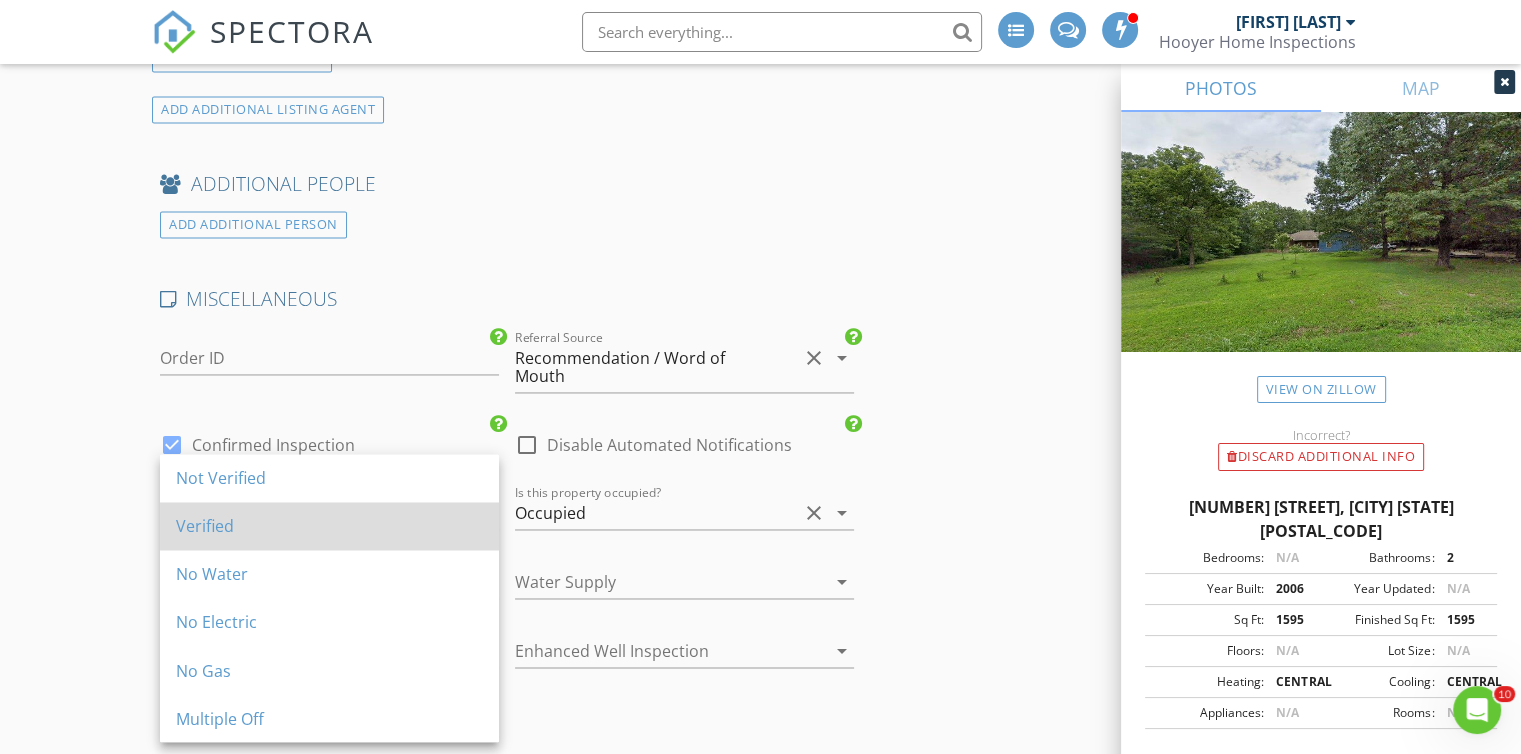 click on "Verified" at bounding box center (329, 526) 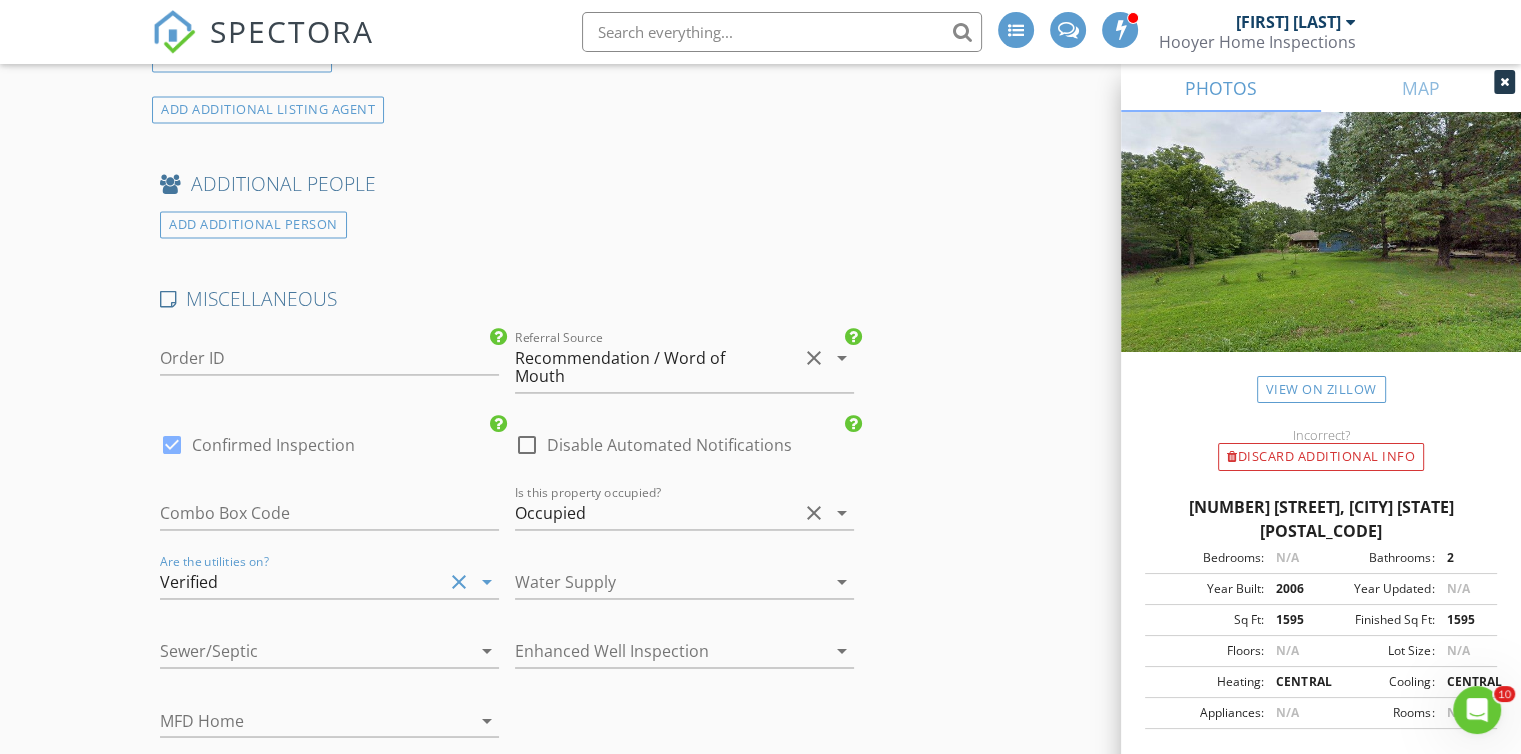 click on "arrow_drop_down" at bounding box center [842, 582] 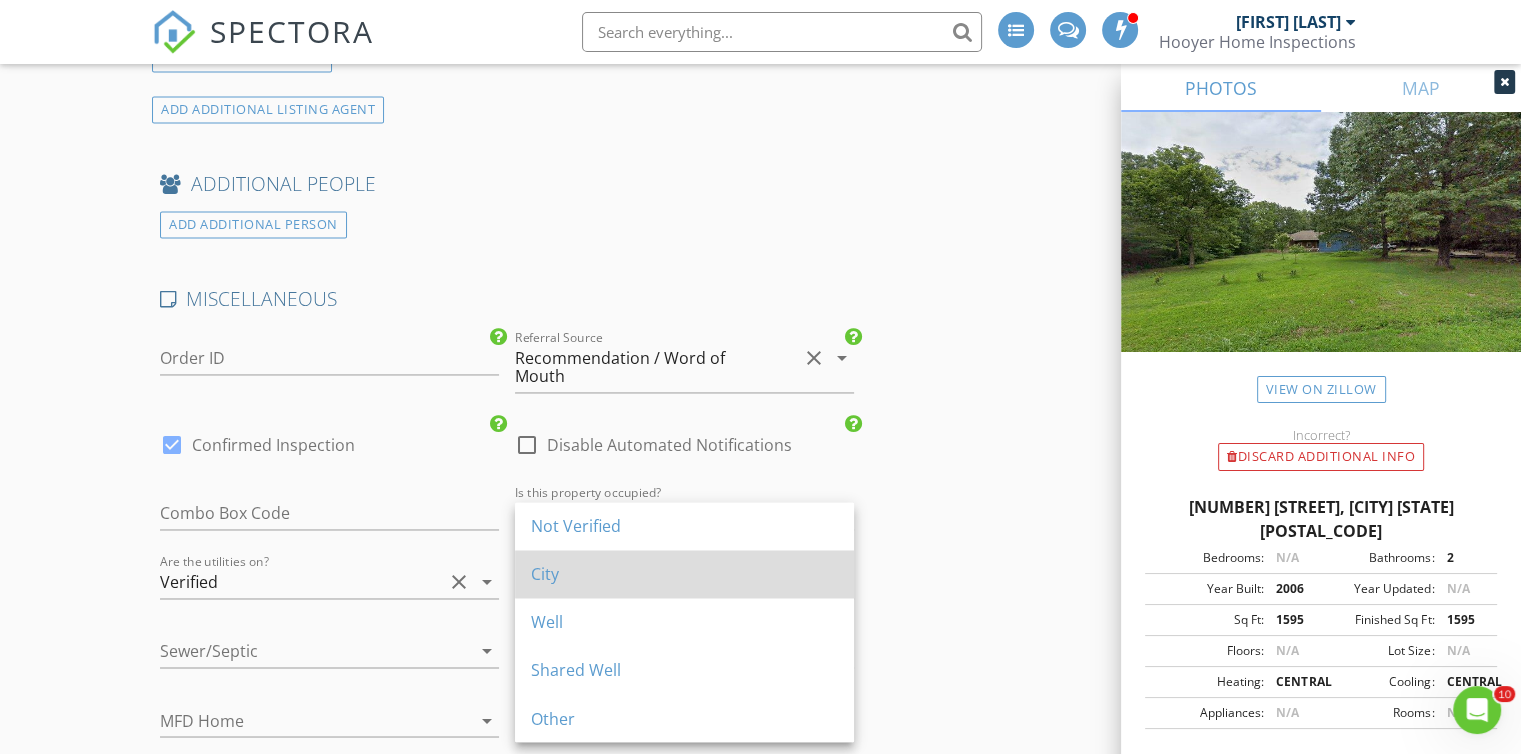 click on "City" at bounding box center (684, 574) 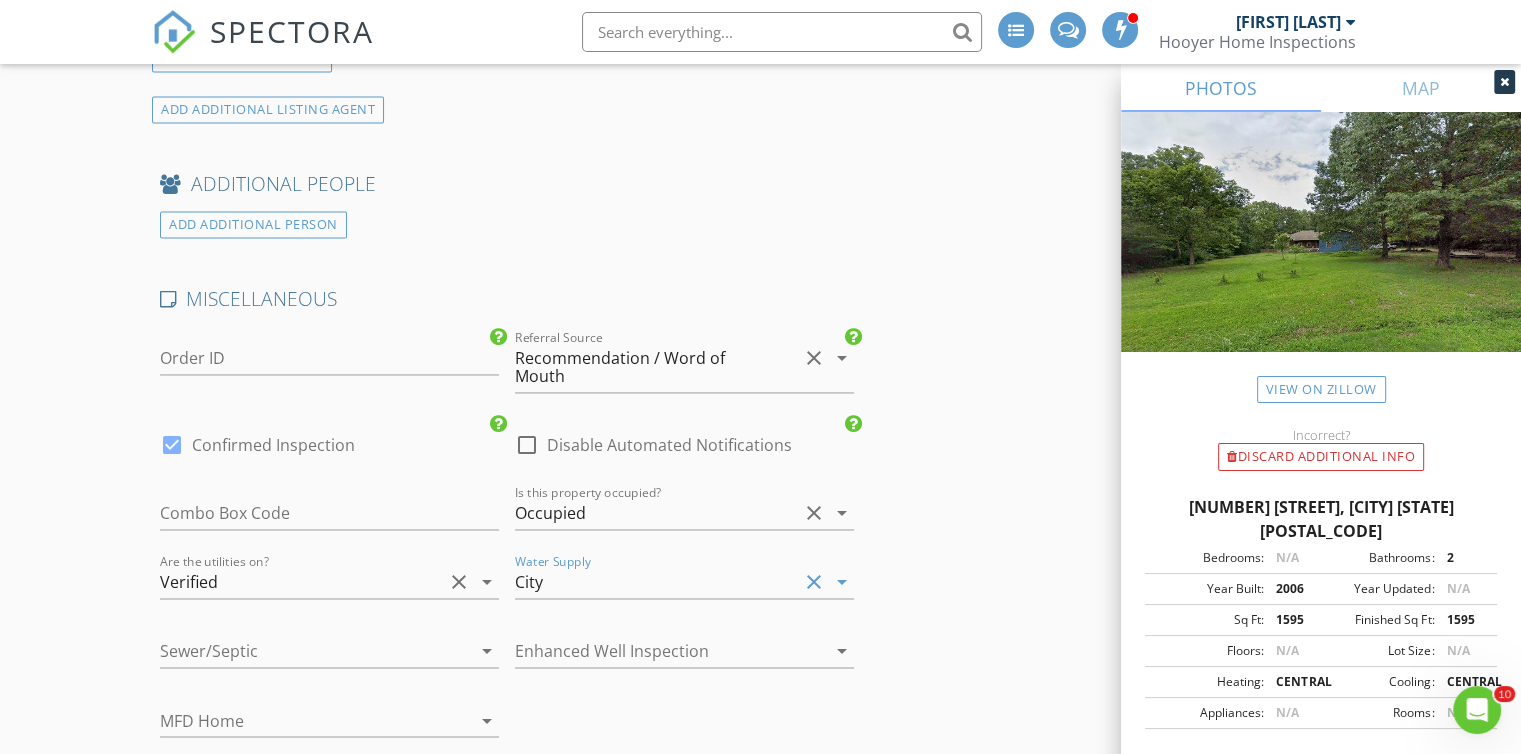 click at bounding box center [459, 651] 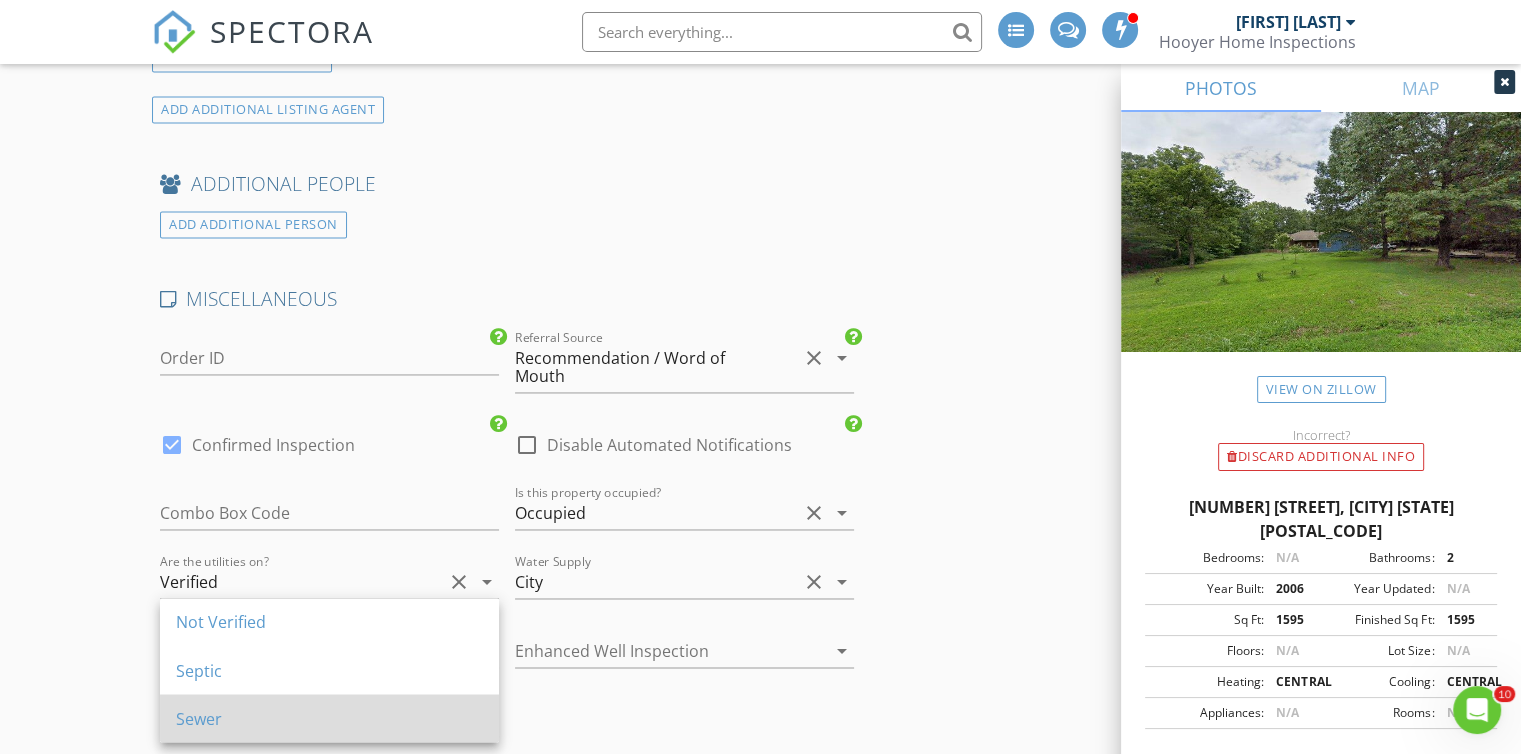 click on "Sewer" at bounding box center [329, 718] 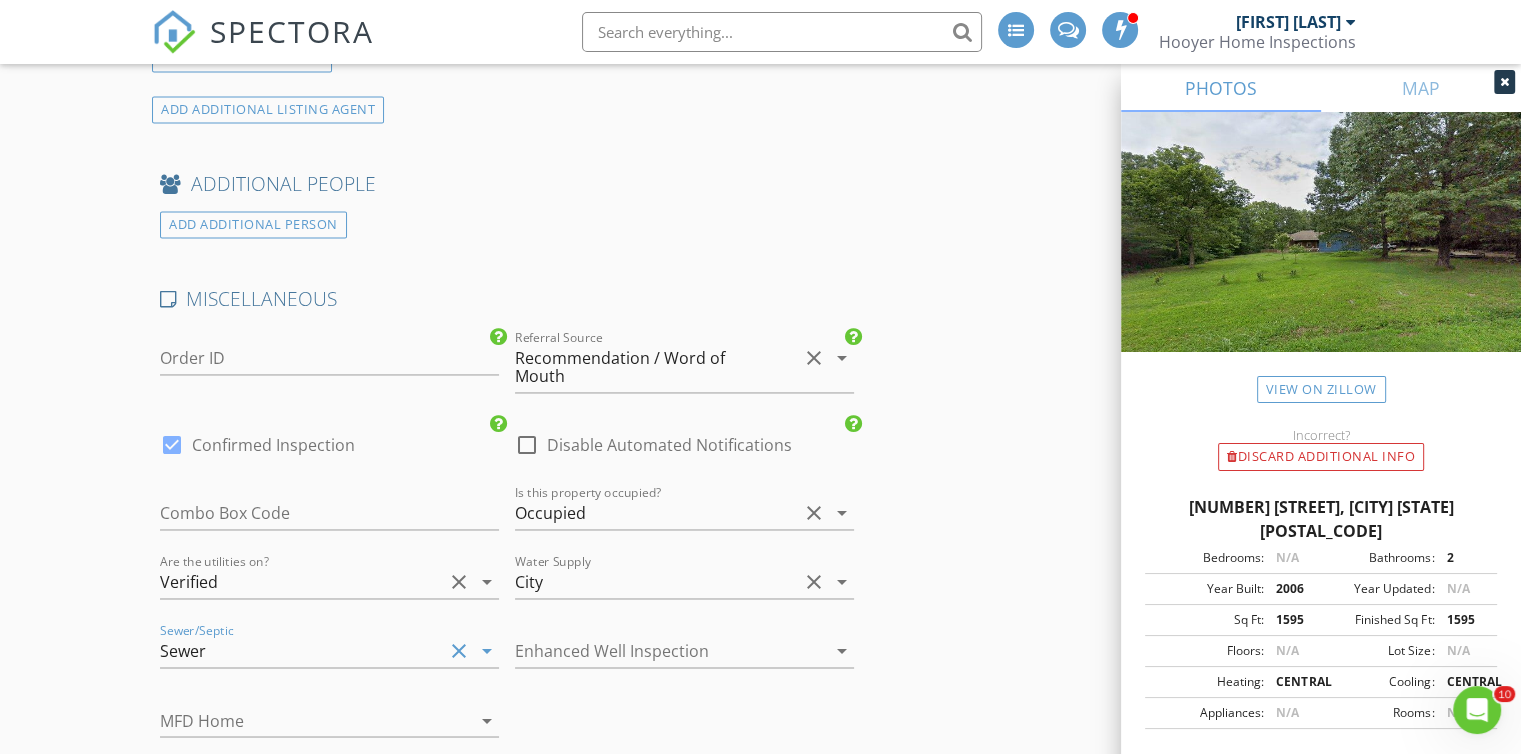 click on "arrow_drop_down" at bounding box center (842, 651) 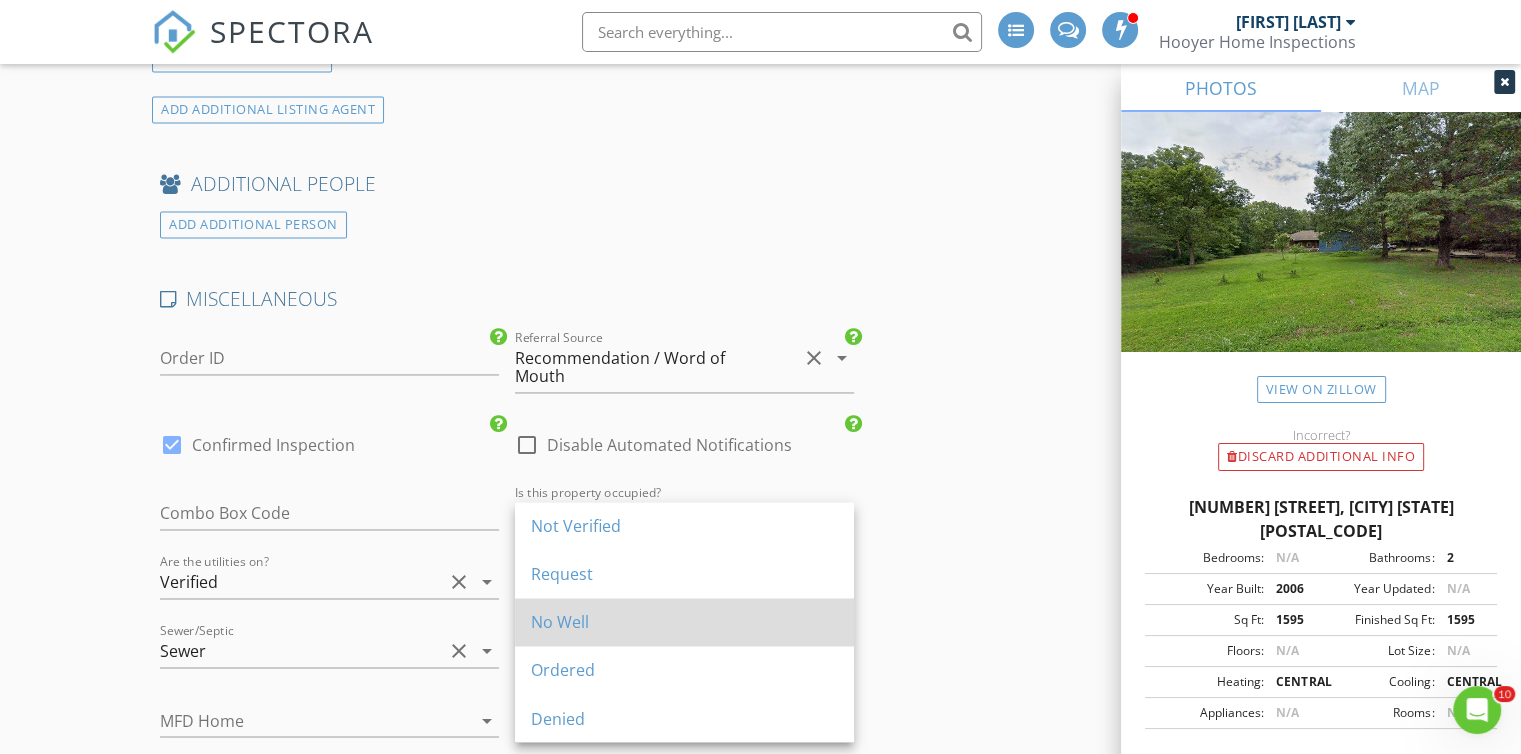 click on "No Well" at bounding box center [684, 622] 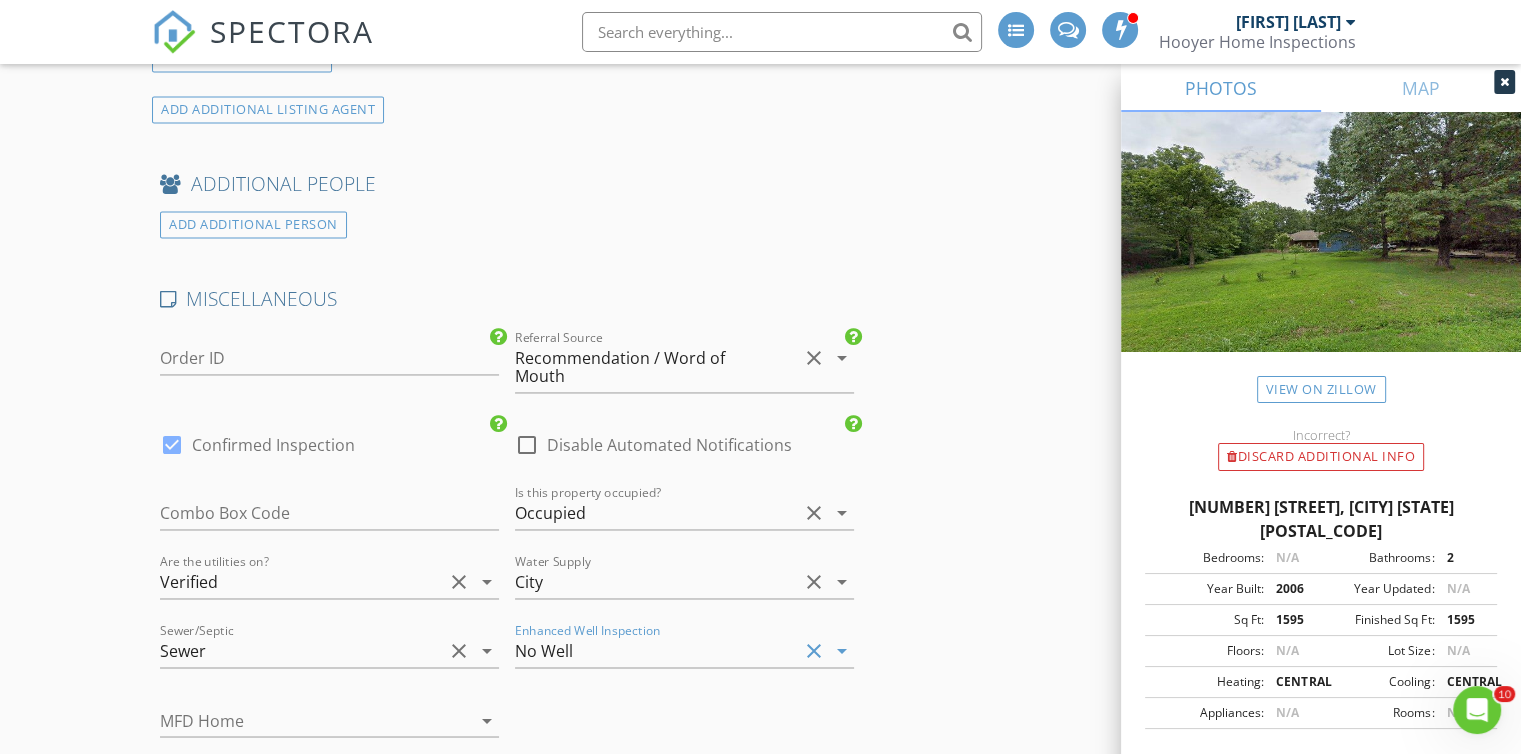 click on "arrow_drop_down" at bounding box center (487, 720) 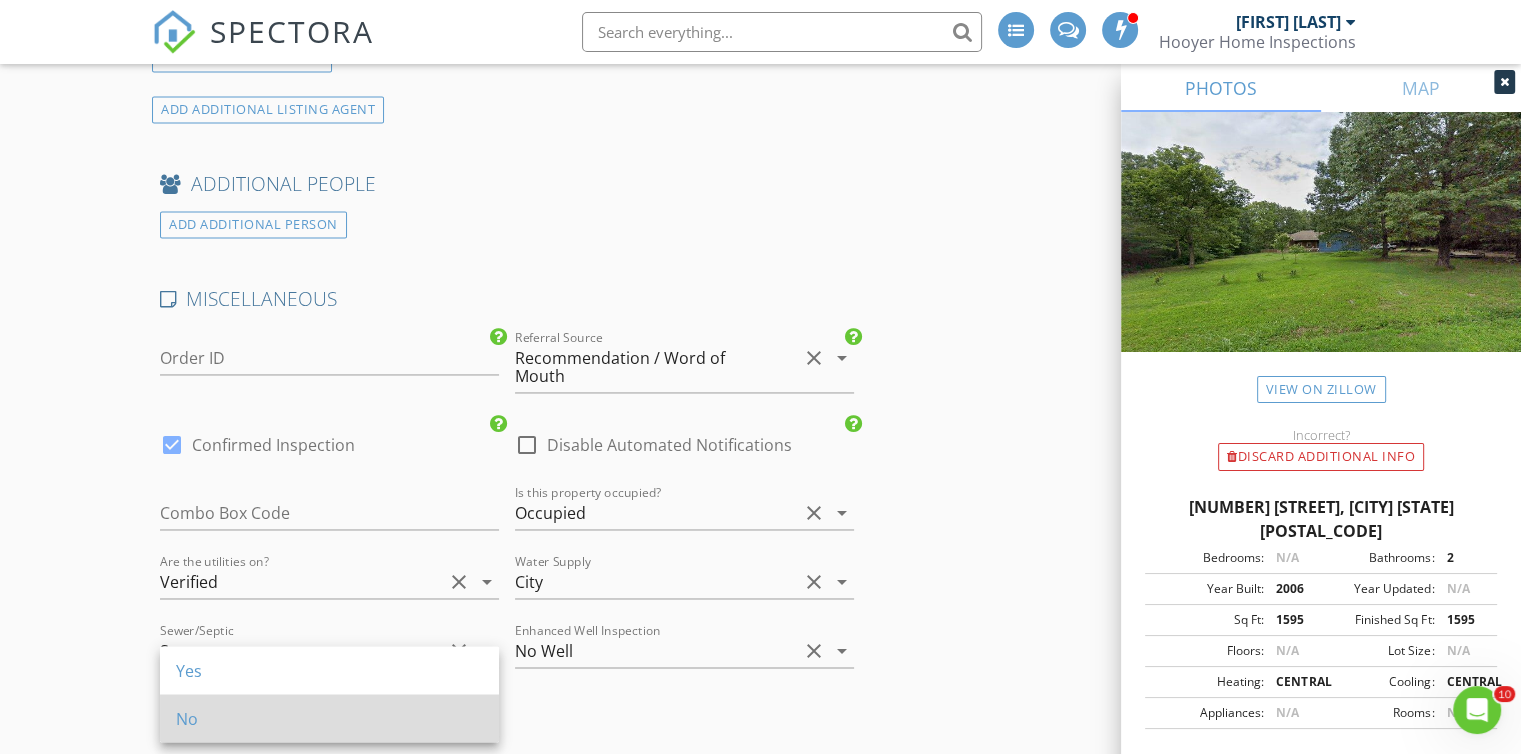 click on "No" at bounding box center [329, 718] 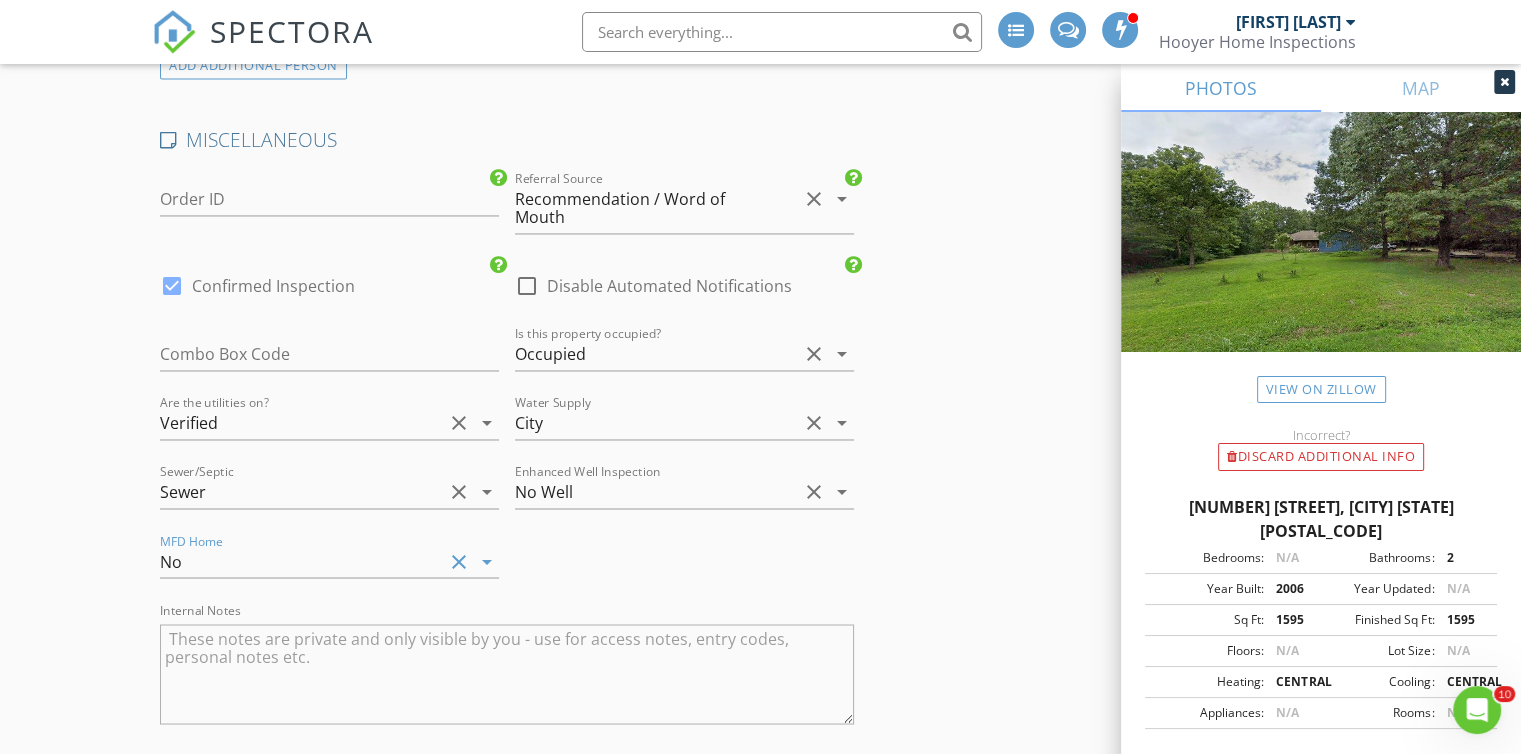 scroll, scrollTop: 3280, scrollLeft: 0, axis: vertical 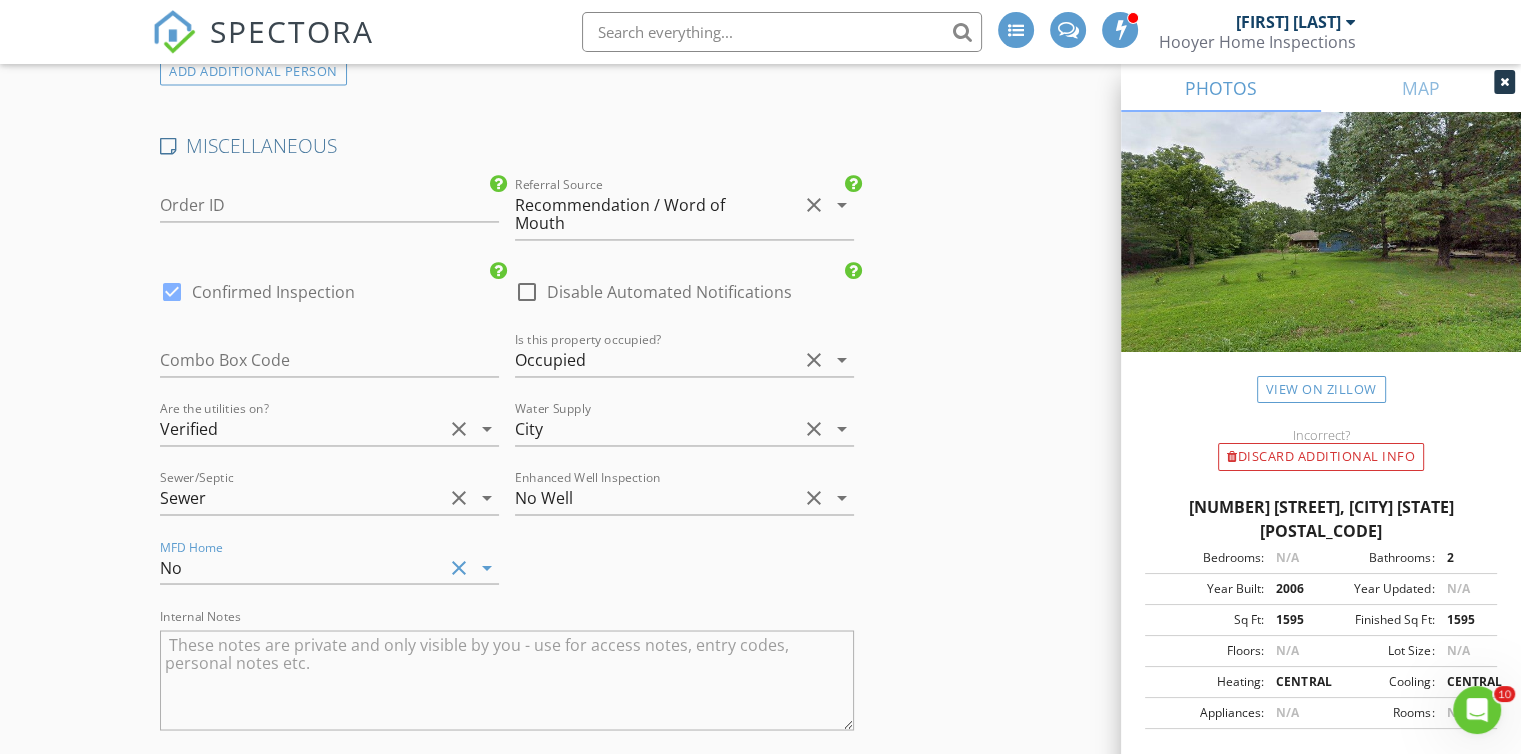 click at bounding box center (527, 292) 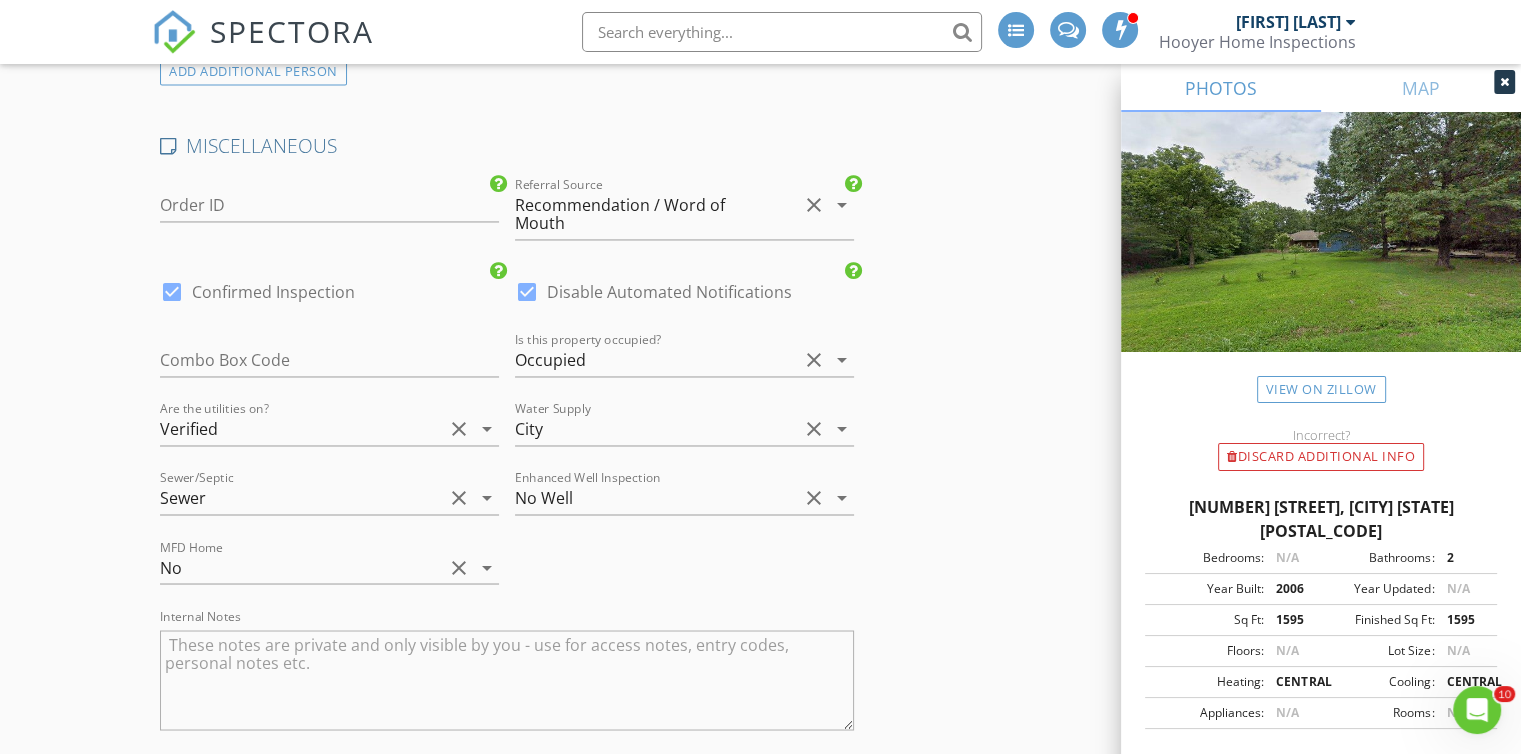 click at bounding box center (172, 292) 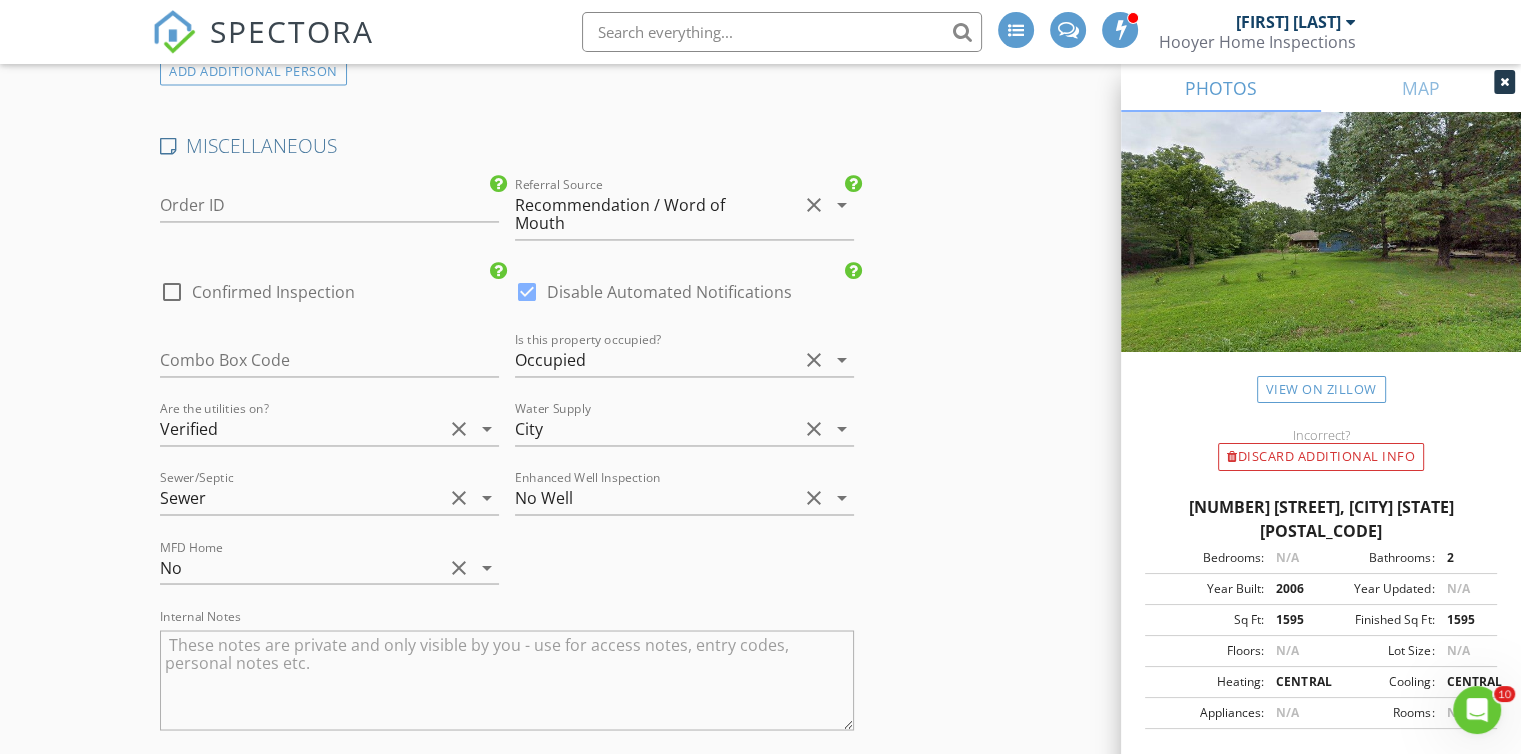 scroll, scrollTop: 3908, scrollLeft: 0, axis: vertical 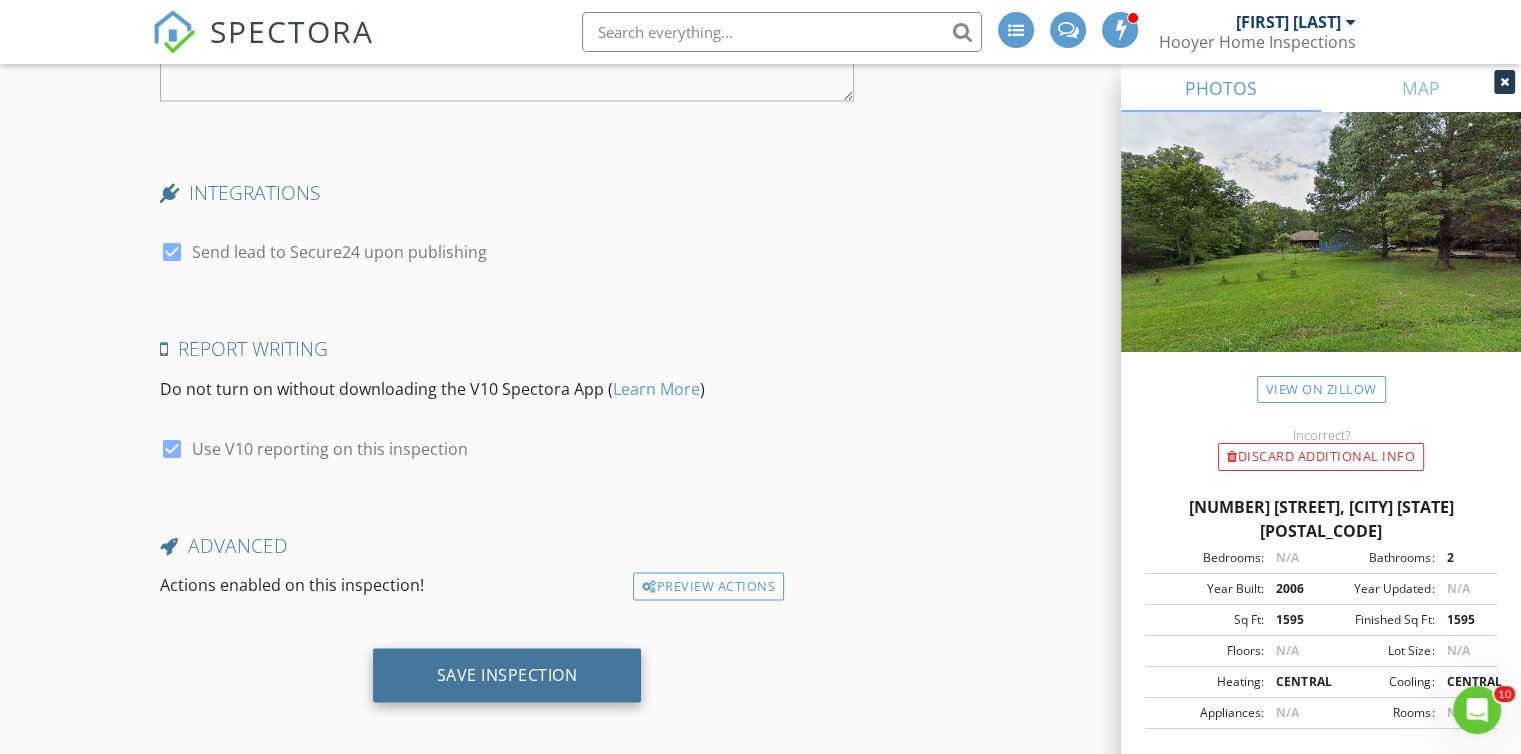 click on "Save Inspection" at bounding box center [507, 675] 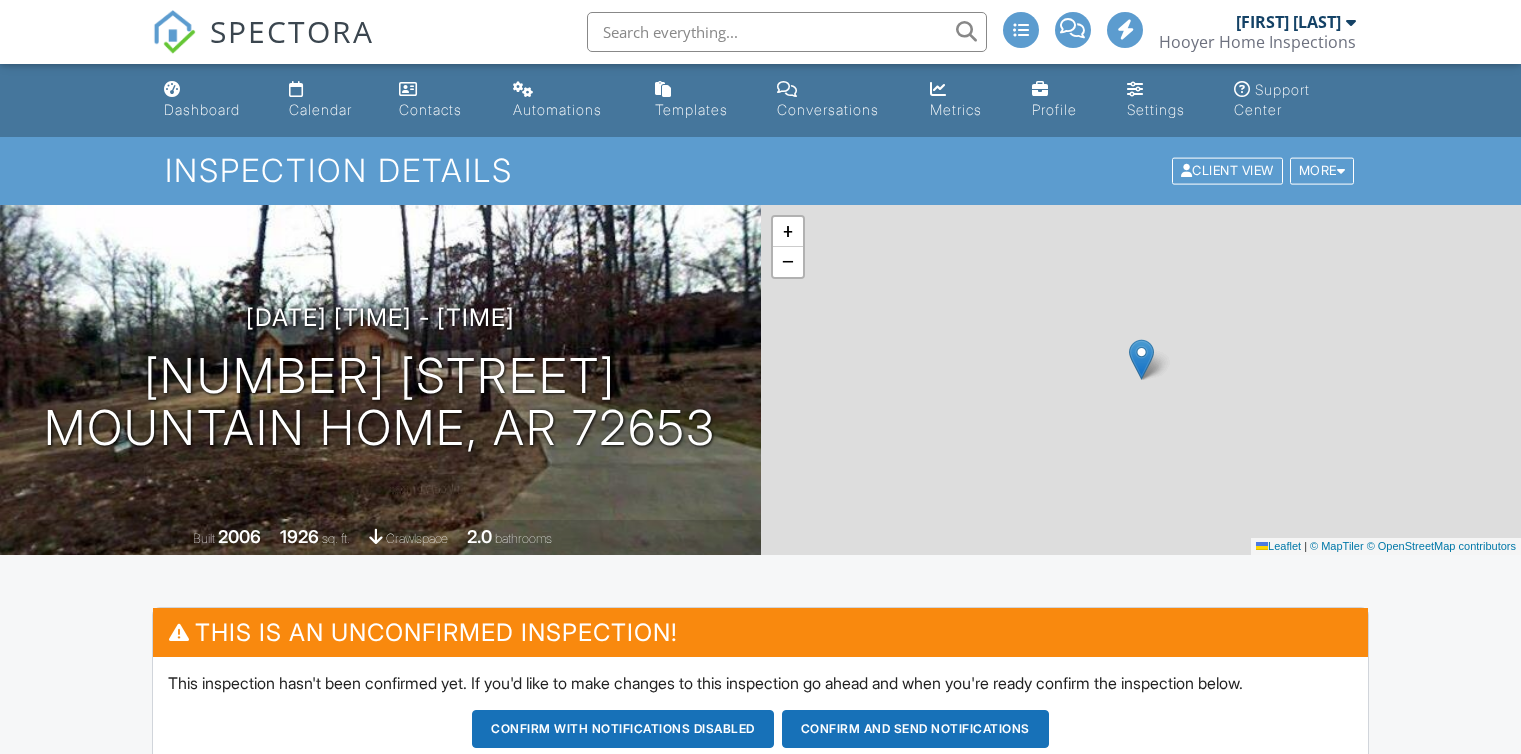 scroll, scrollTop: 0, scrollLeft: 0, axis: both 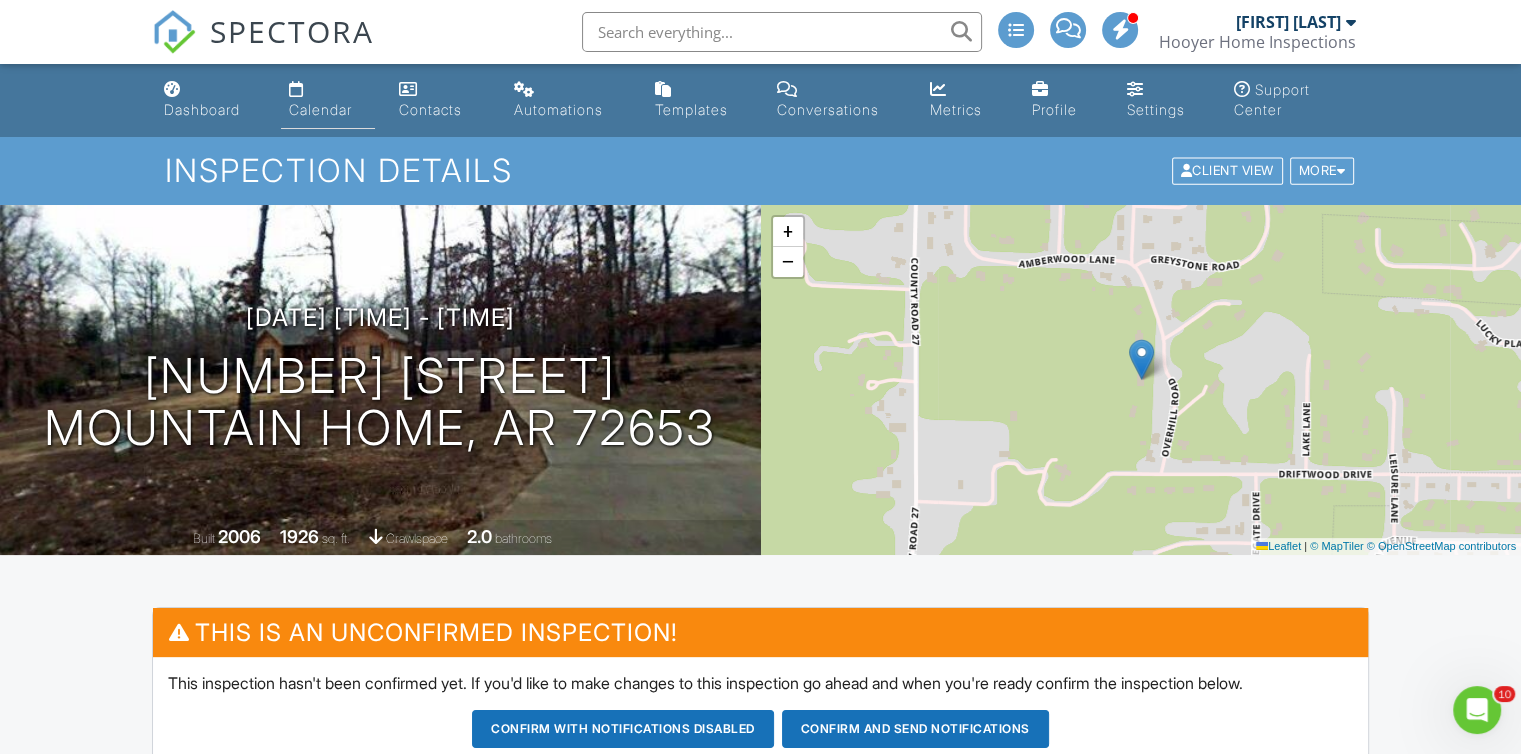click on "Calendar" at bounding box center [328, 100] 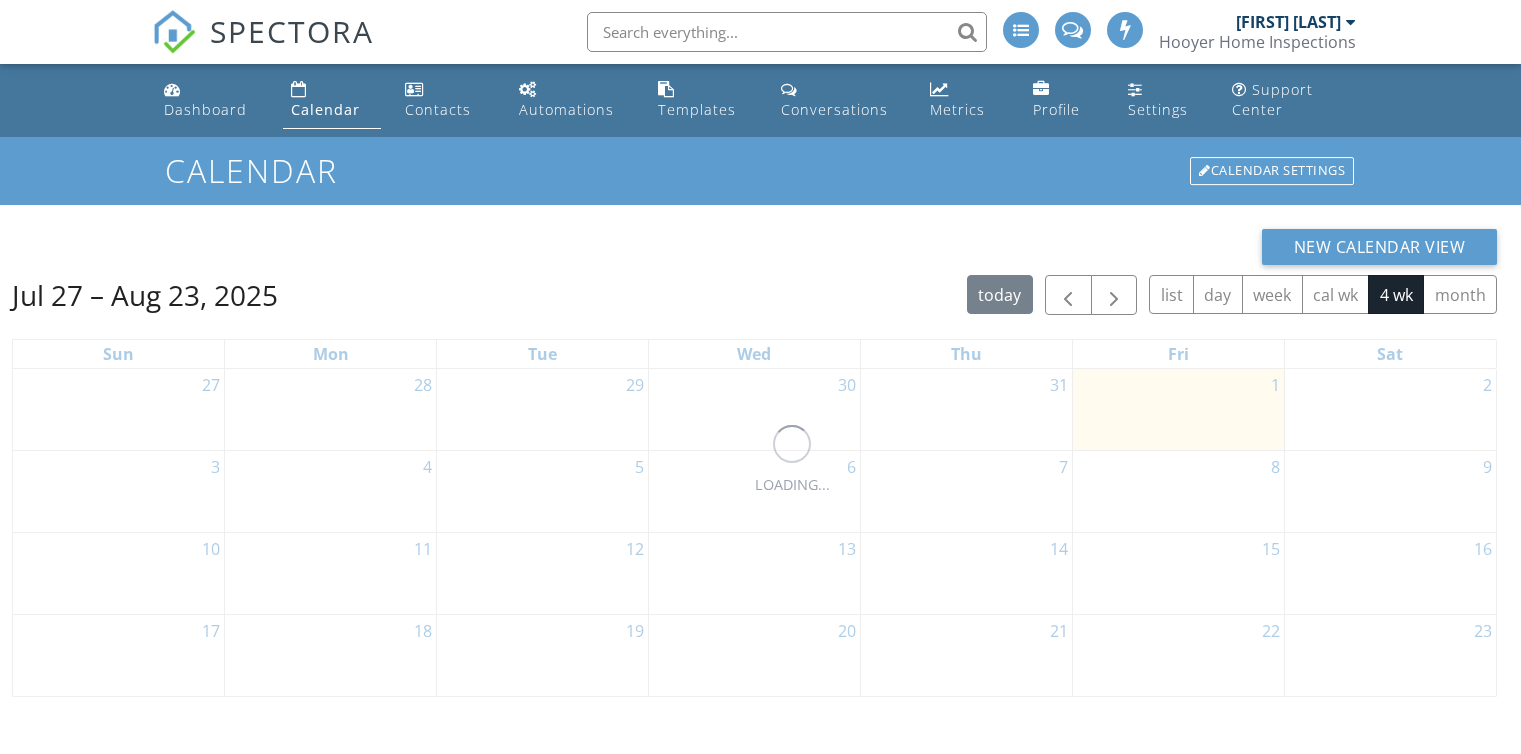 scroll, scrollTop: 0, scrollLeft: 0, axis: both 